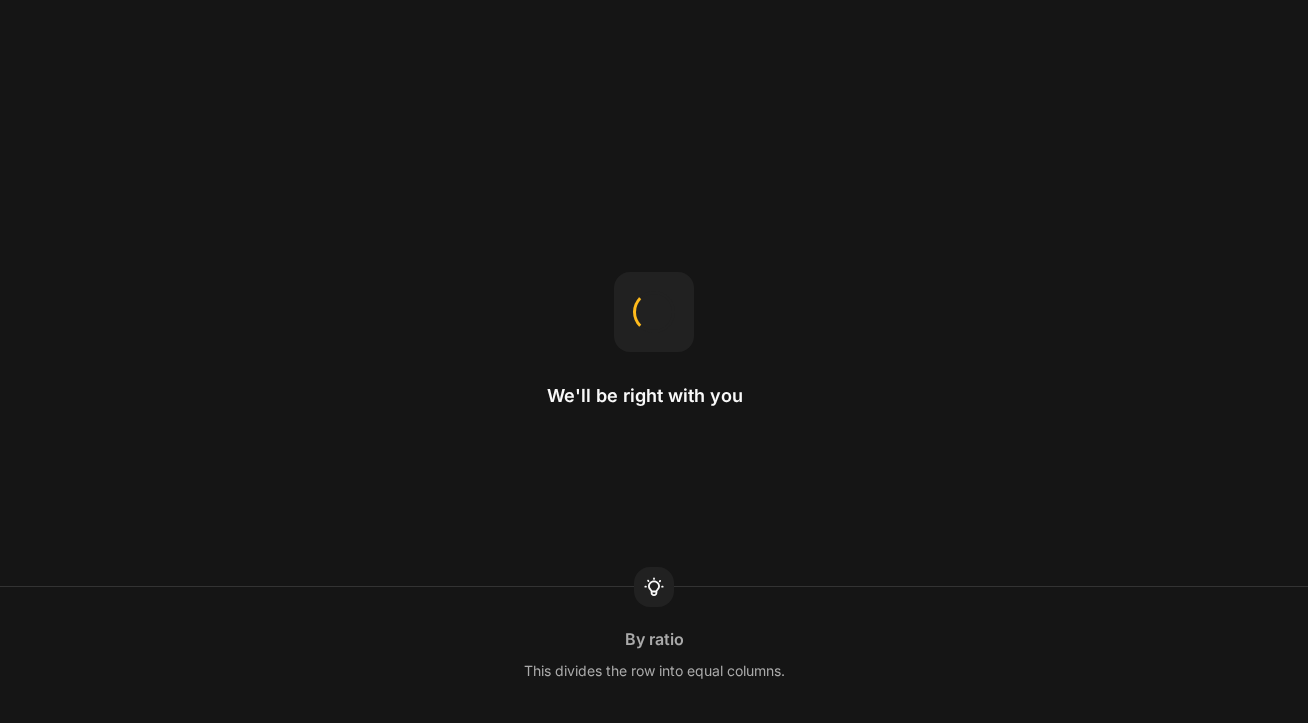 scroll, scrollTop: 0, scrollLeft: 0, axis: both 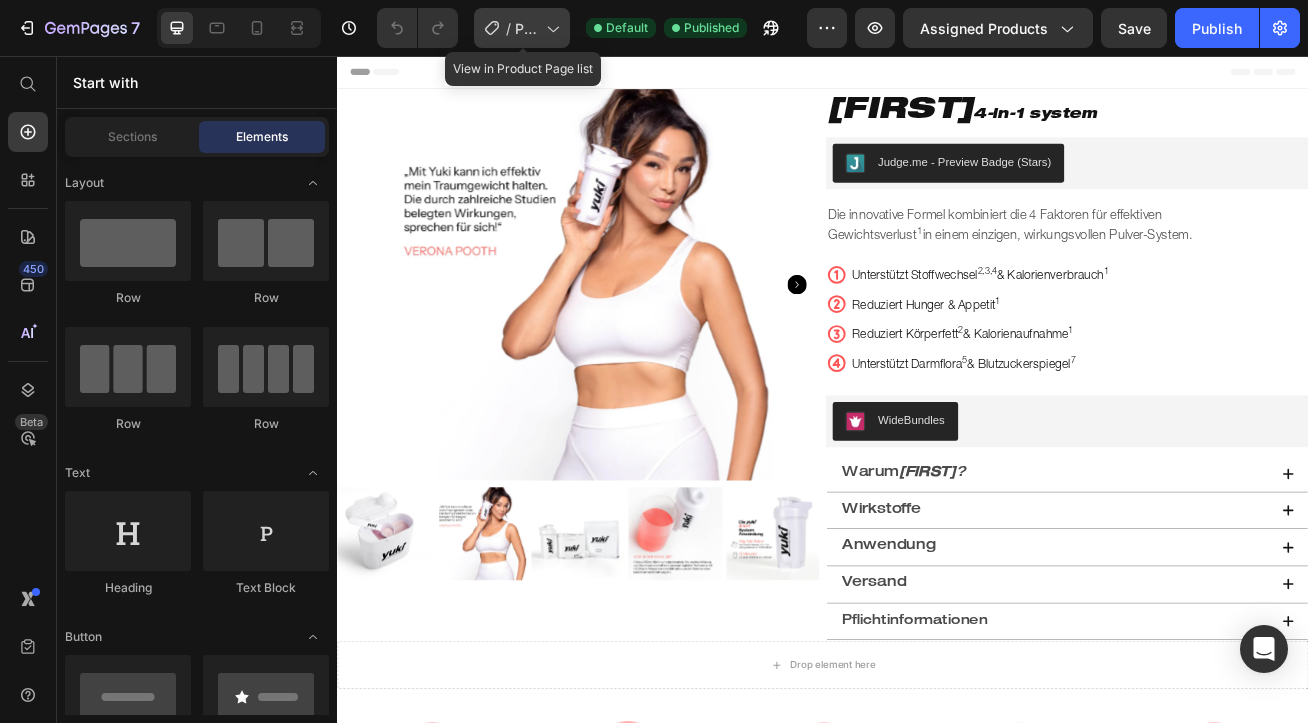 click on "PRODUCT_PAGE" at bounding box center (526, 28) 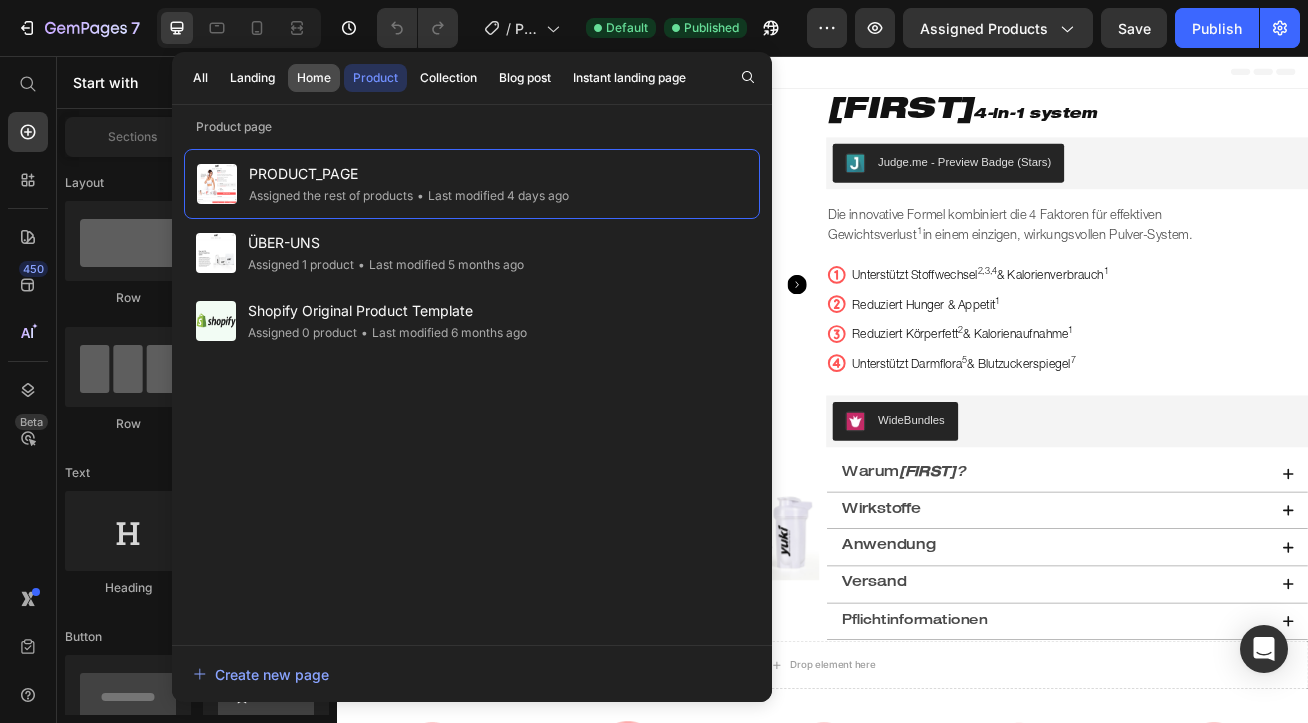 click on "Home" 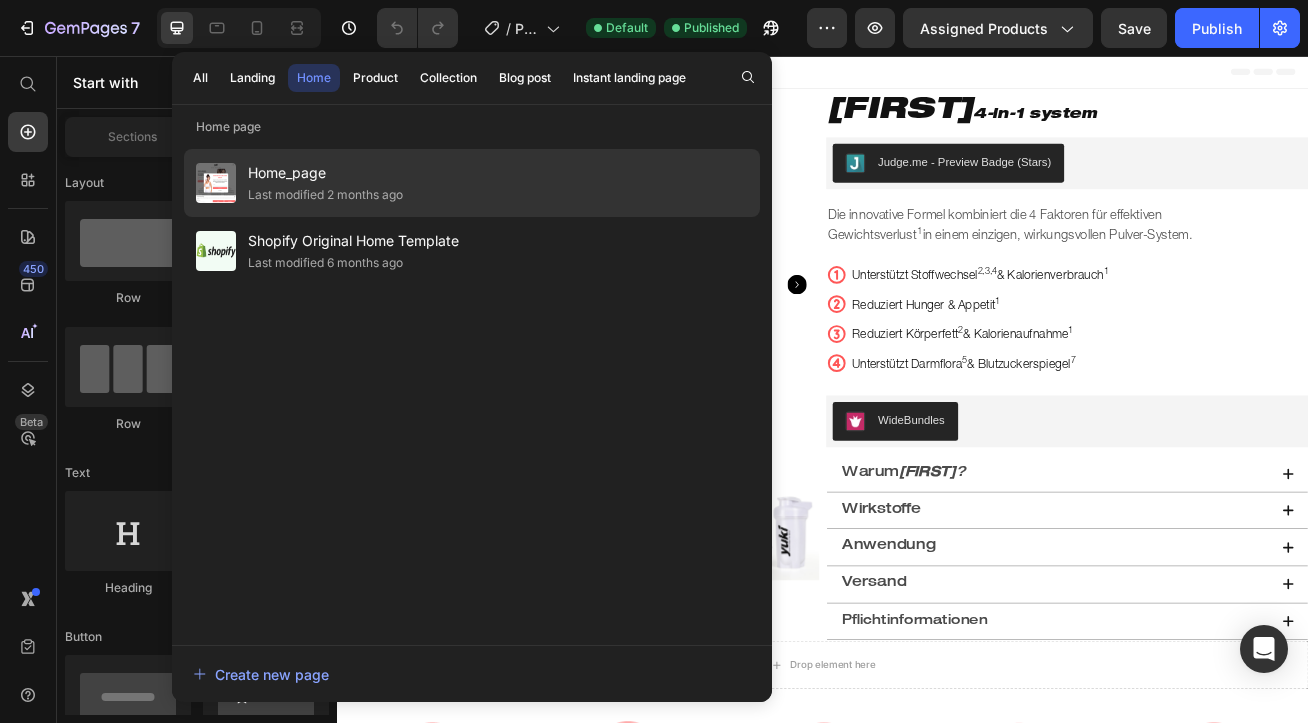 click on "Last modified 2 months ago" 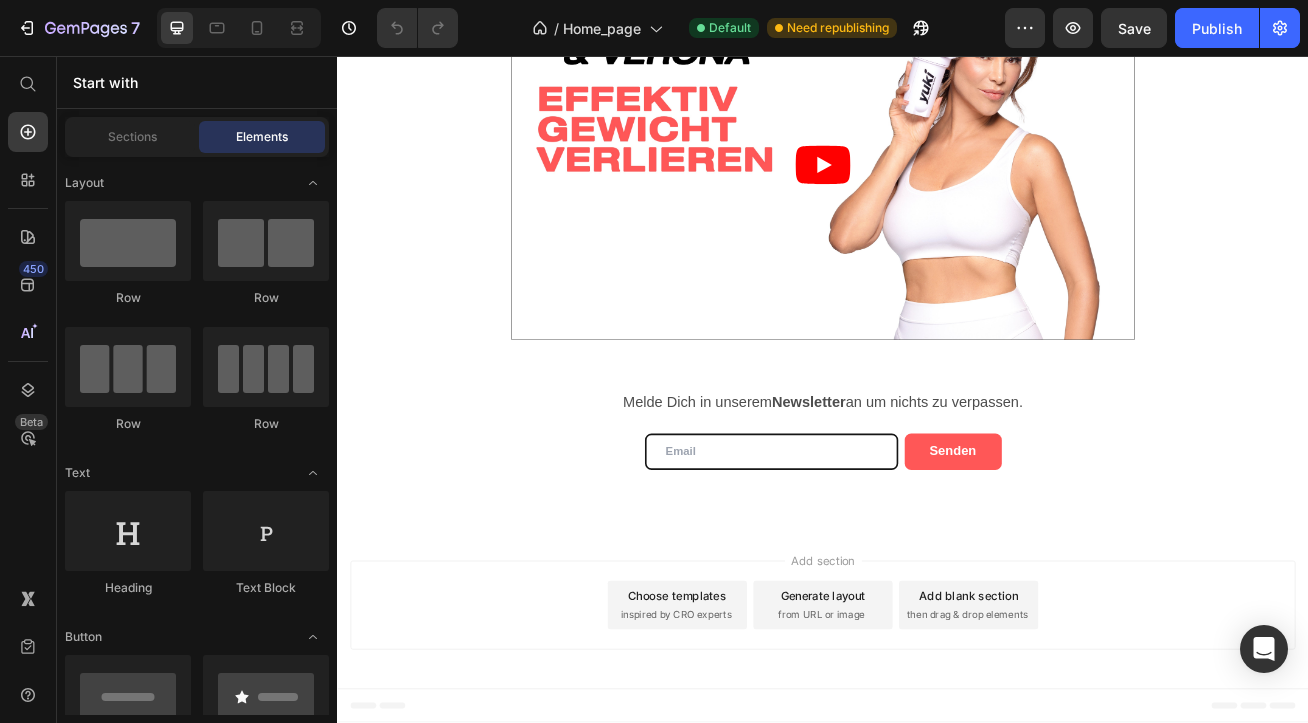 scroll, scrollTop: 1119, scrollLeft: 0, axis: vertical 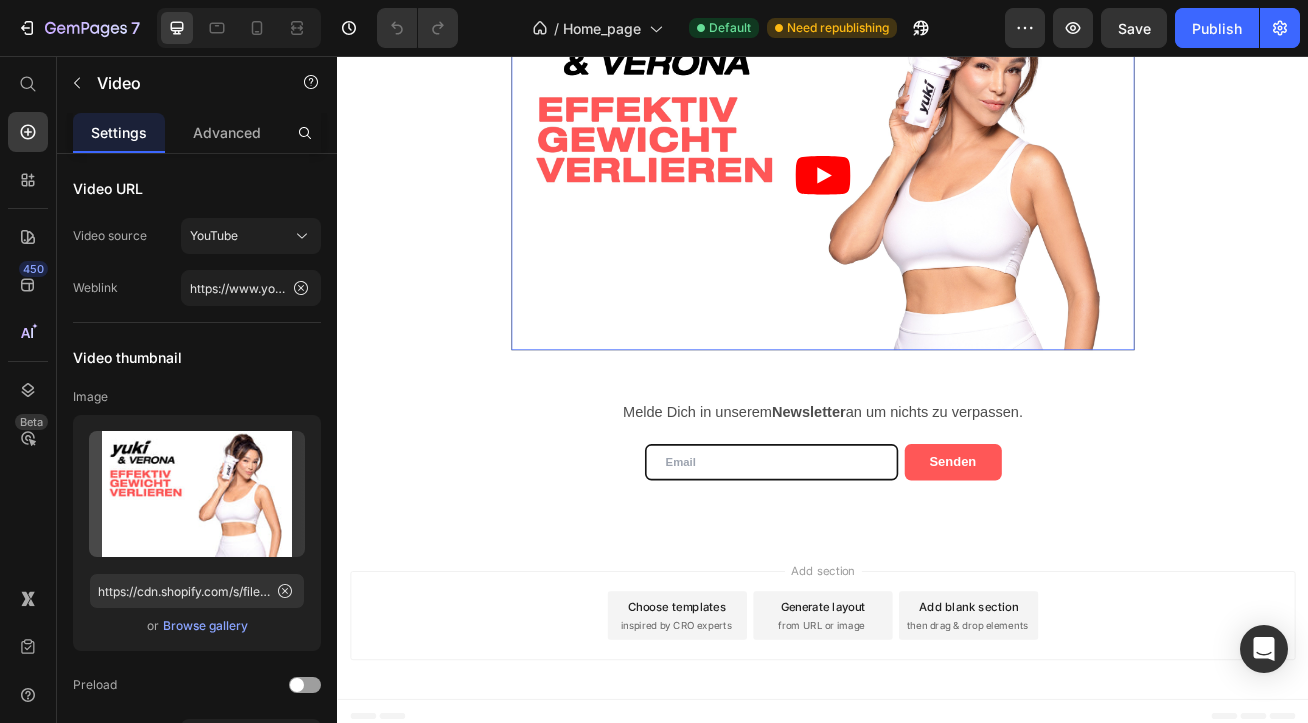 click at bounding box center (937, 203) 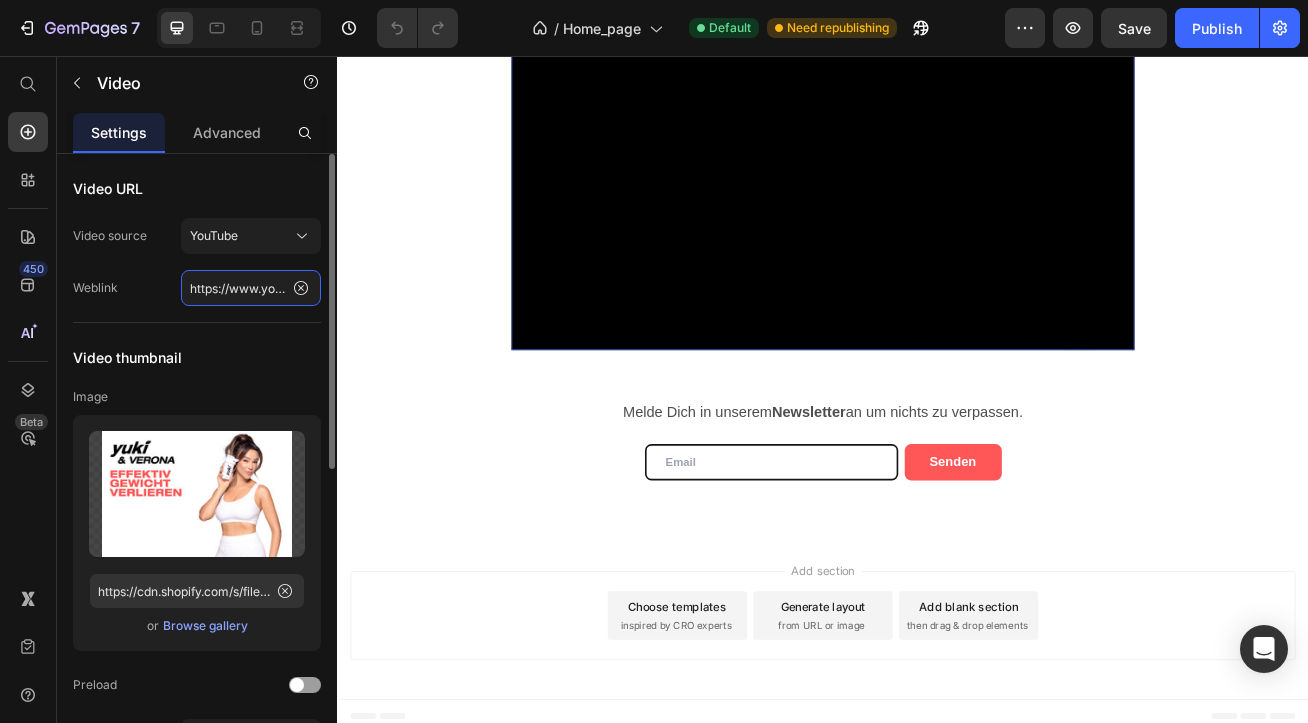 click on "https://www.youtube.com/watch?v=yIHtuMqw70E" 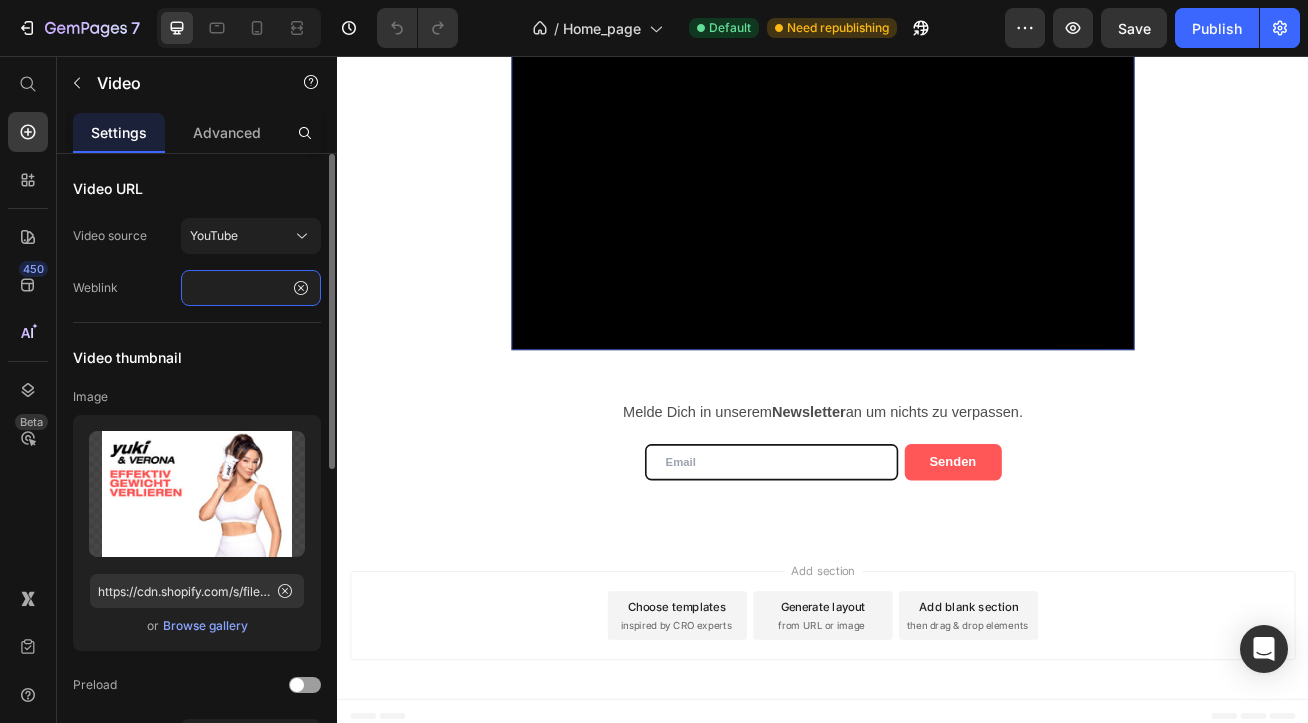 scroll, scrollTop: 8, scrollLeft: 0, axis: vertical 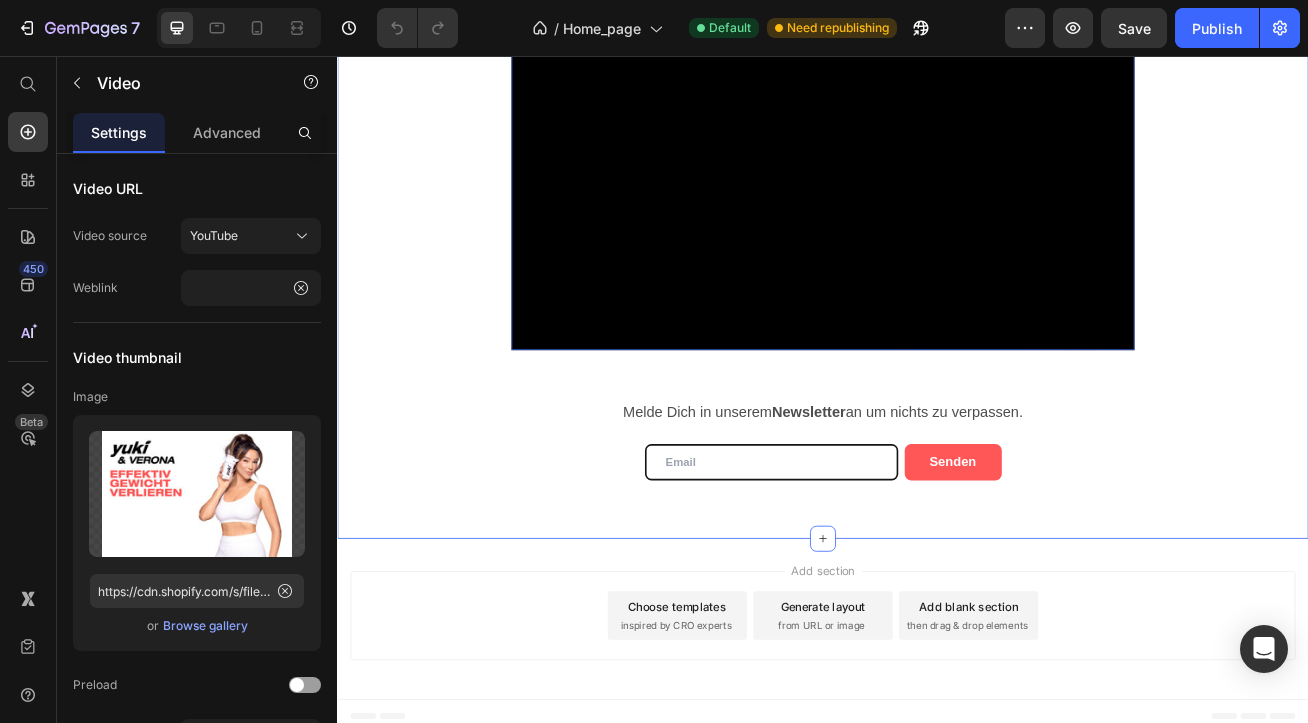 click on "Video   48 Row Melde Dich in unserem  Newsletter  an um nichts zu verpassen. Text Block Email Field Senden Submit Button Row Newsletter" at bounding box center (937, 296) 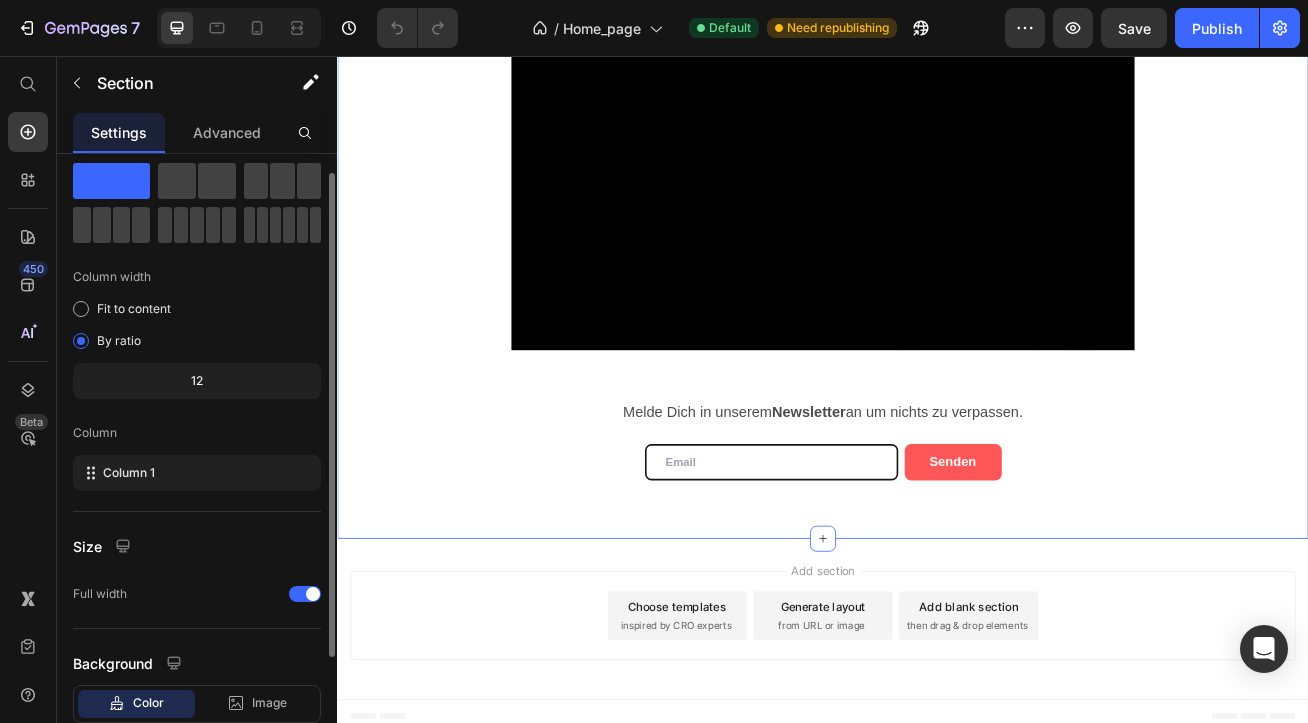scroll, scrollTop: 42, scrollLeft: 0, axis: vertical 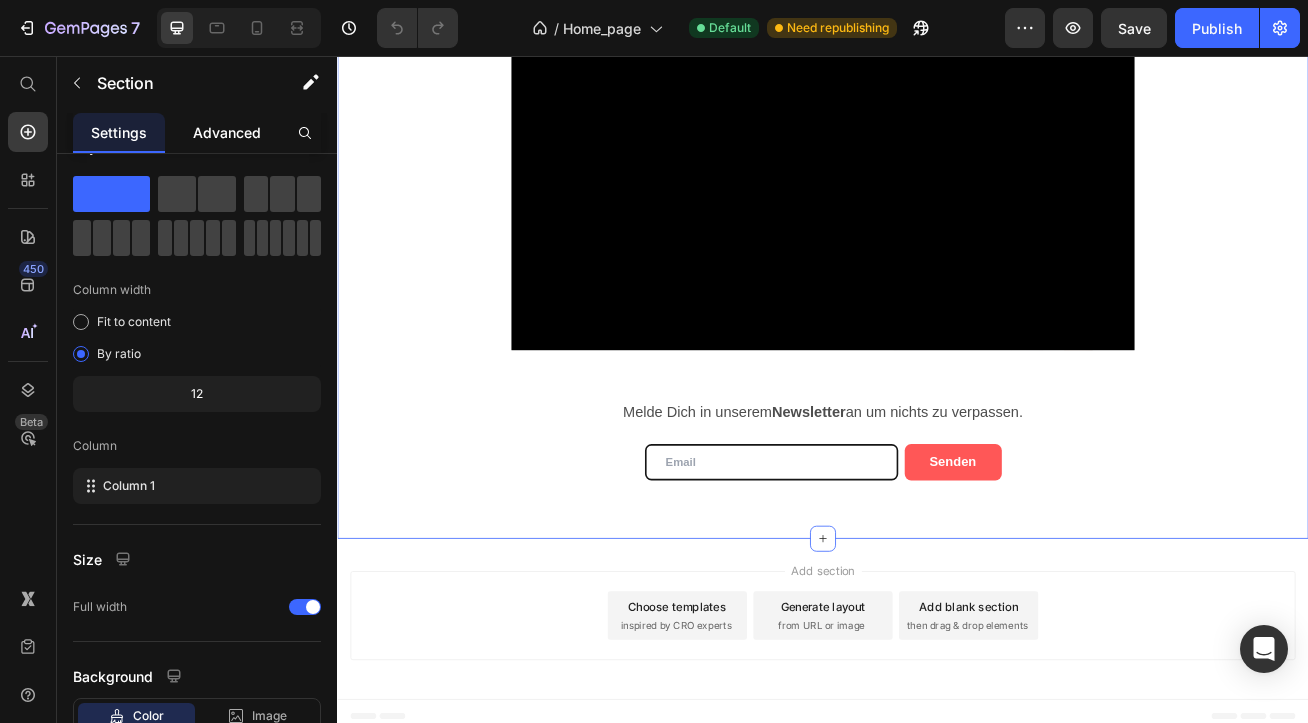click on "Advanced" 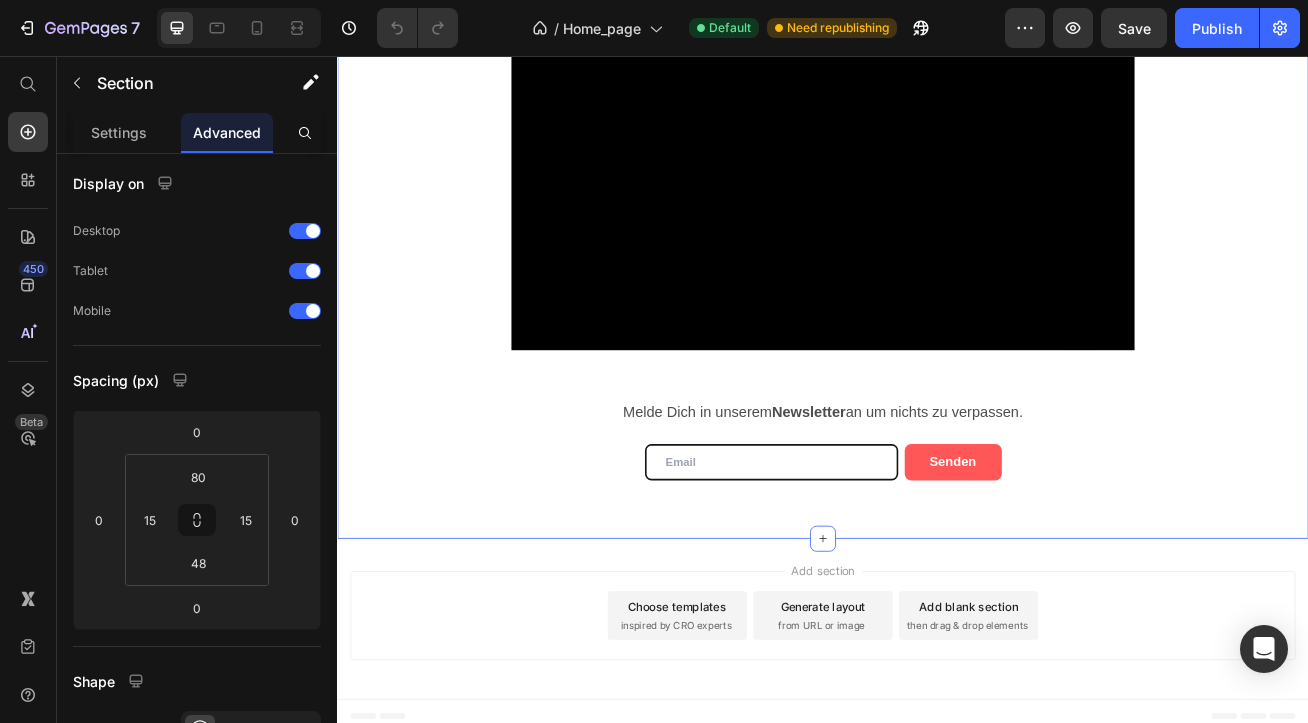 scroll, scrollTop: 0, scrollLeft: 0, axis: both 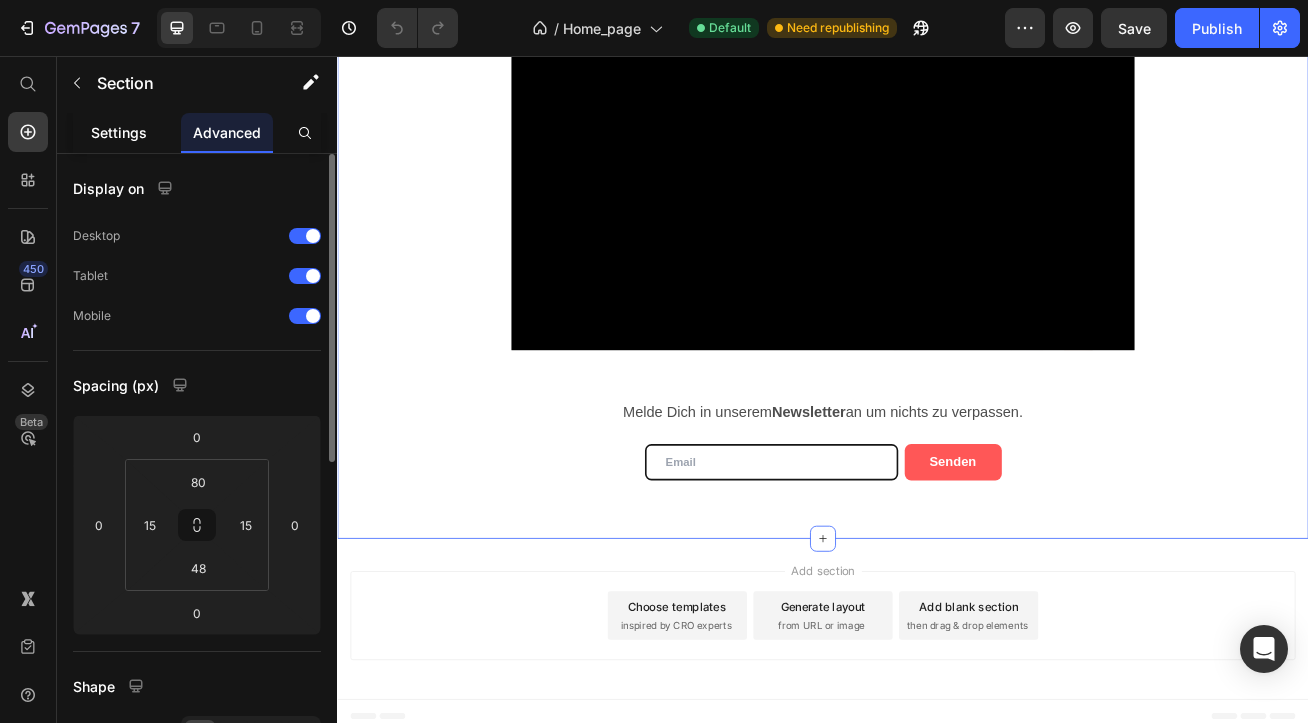 click on "Settings" at bounding box center (119, 132) 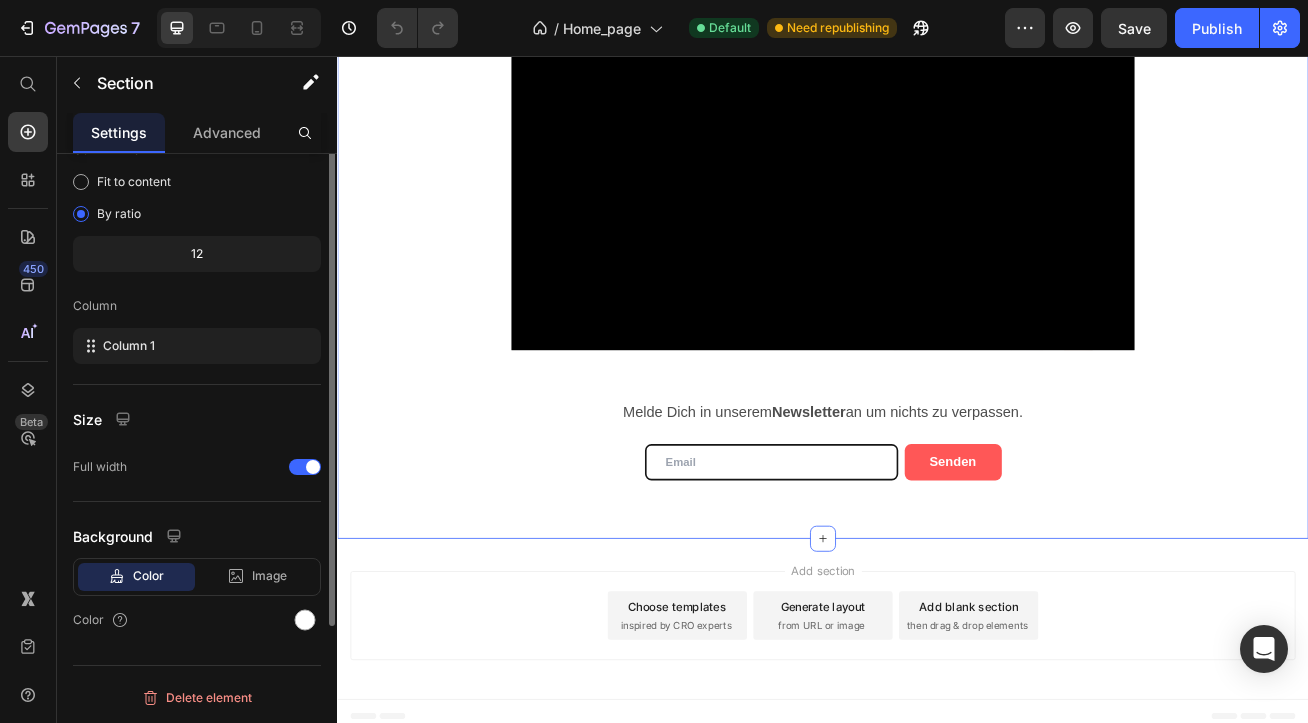 scroll, scrollTop: 0, scrollLeft: 0, axis: both 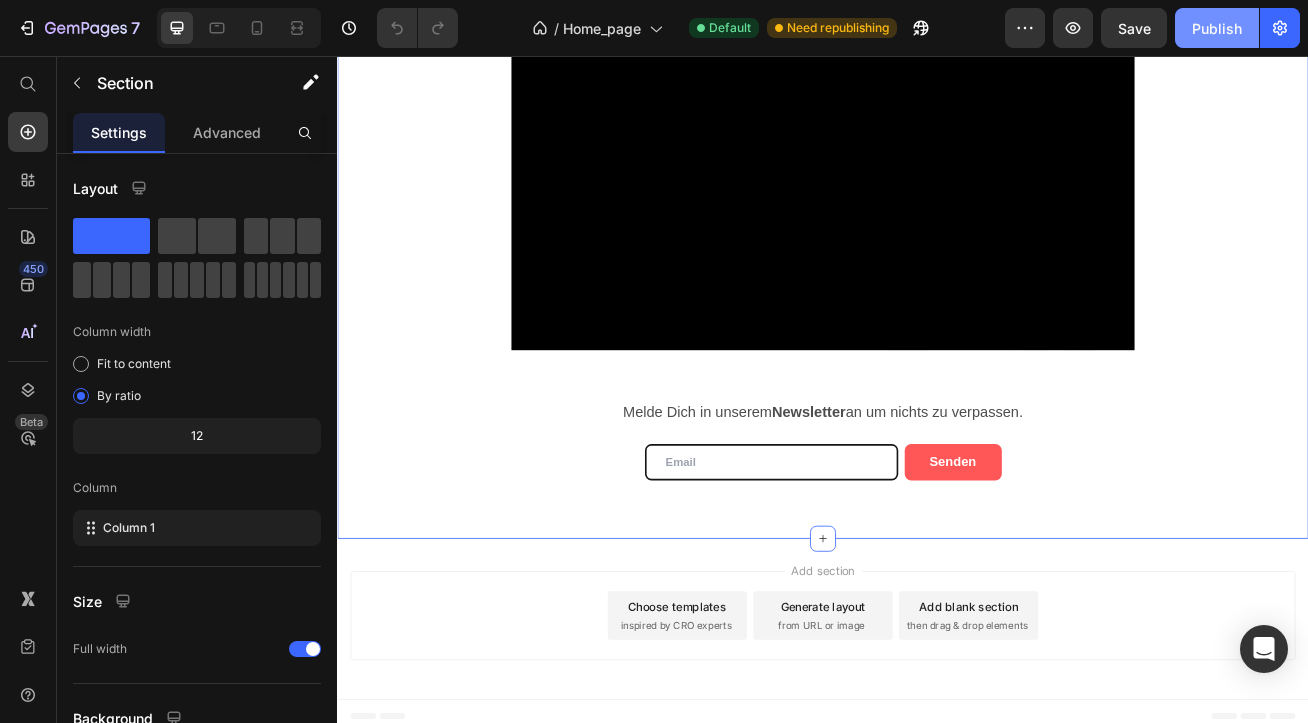 click on "Publish" at bounding box center (1217, 28) 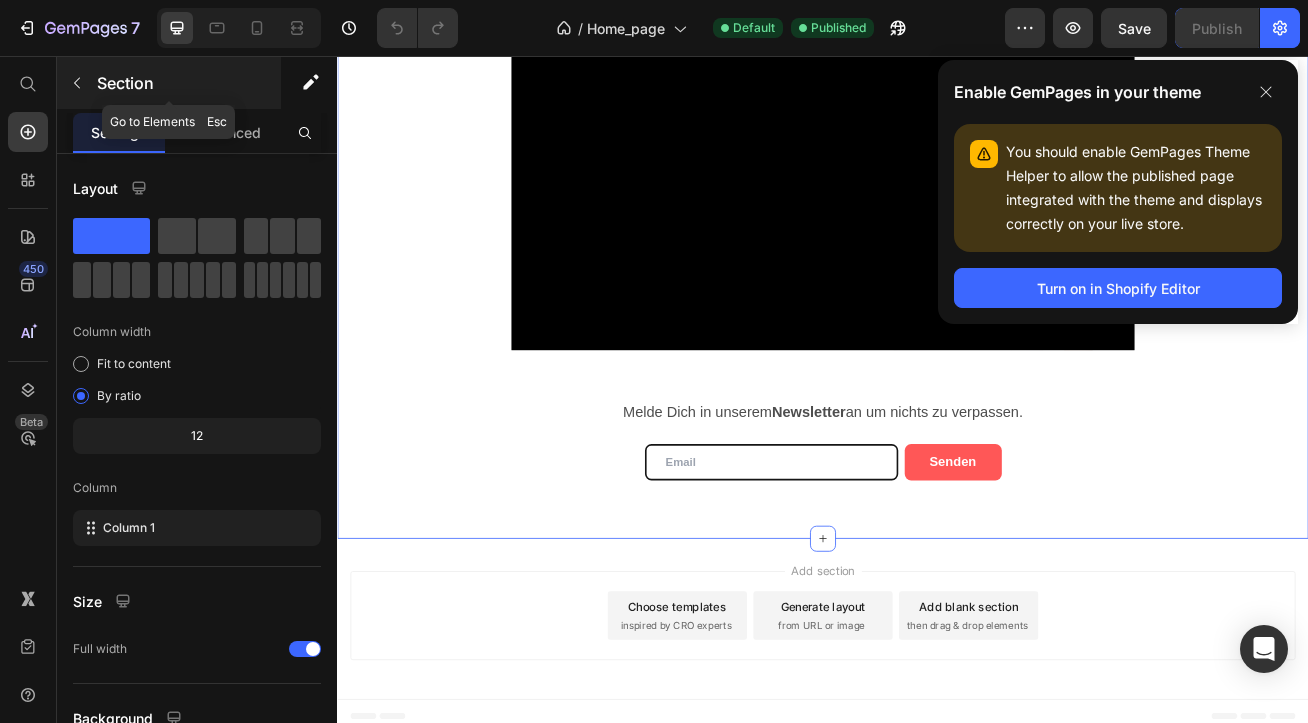 click 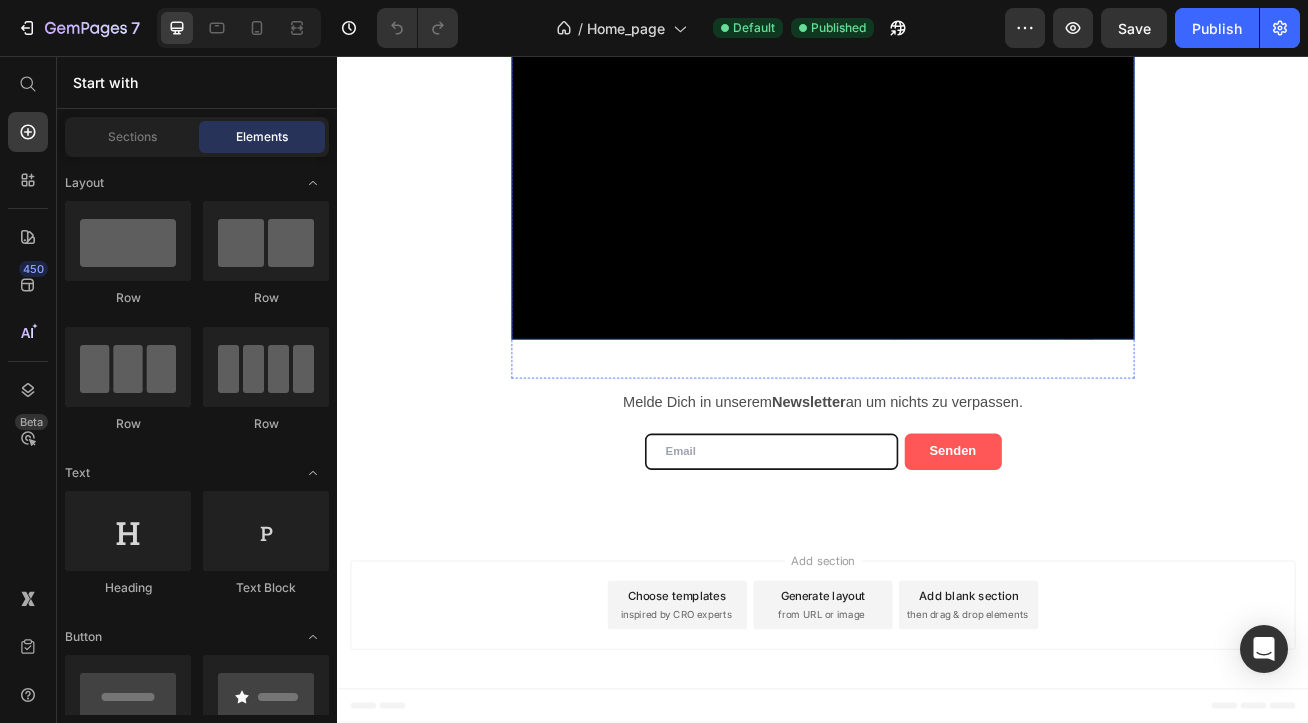 scroll, scrollTop: 1490, scrollLeft: 0, axis: vertical 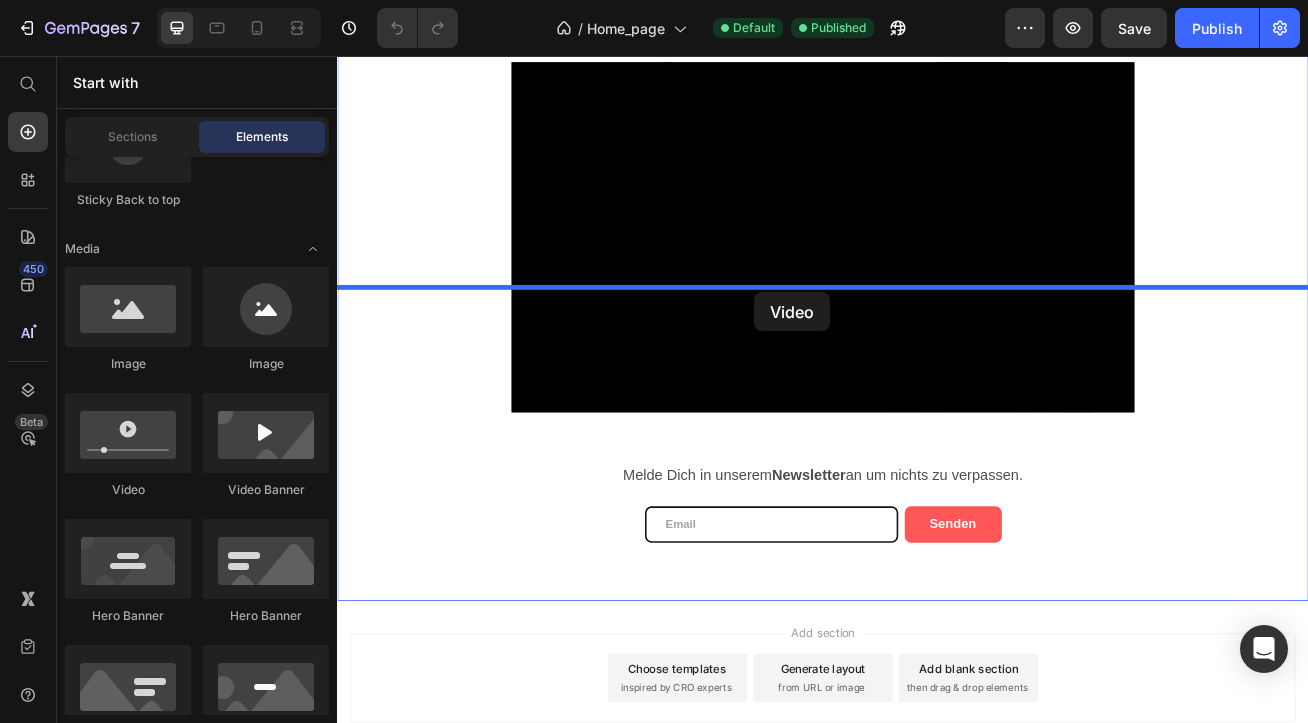 drag, startPoint x: 481, startPoint y: 507, endPoint x: 852, endPoint y: 348, distance: 403.636 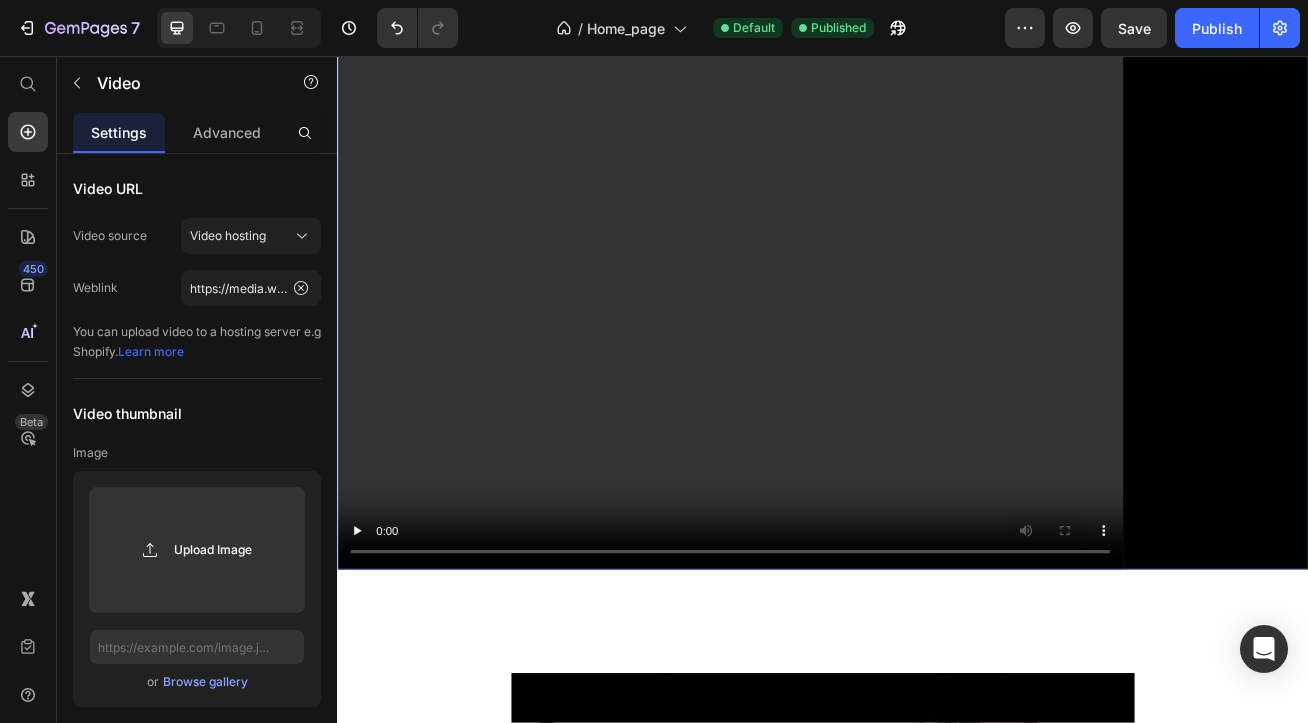 click at bounding box center (937, 353) 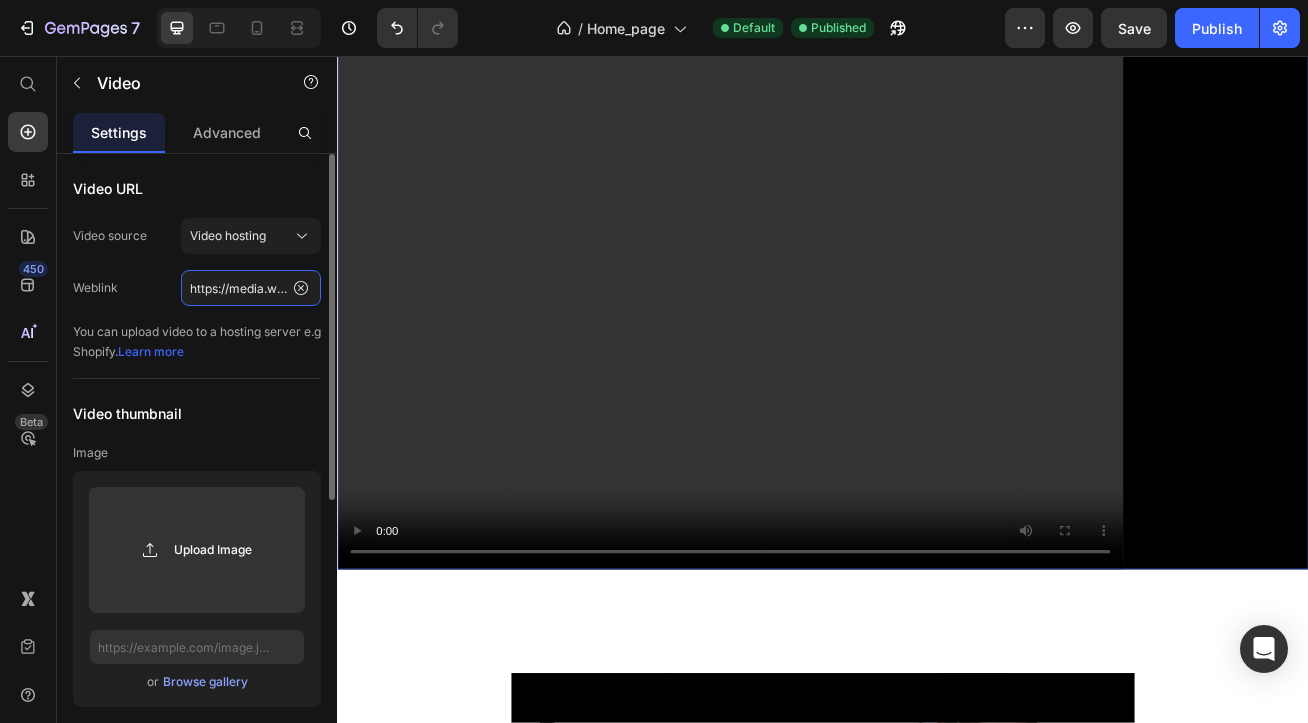 click on "https://media.w3.org/2010/05/sintel/trailer.mp4" 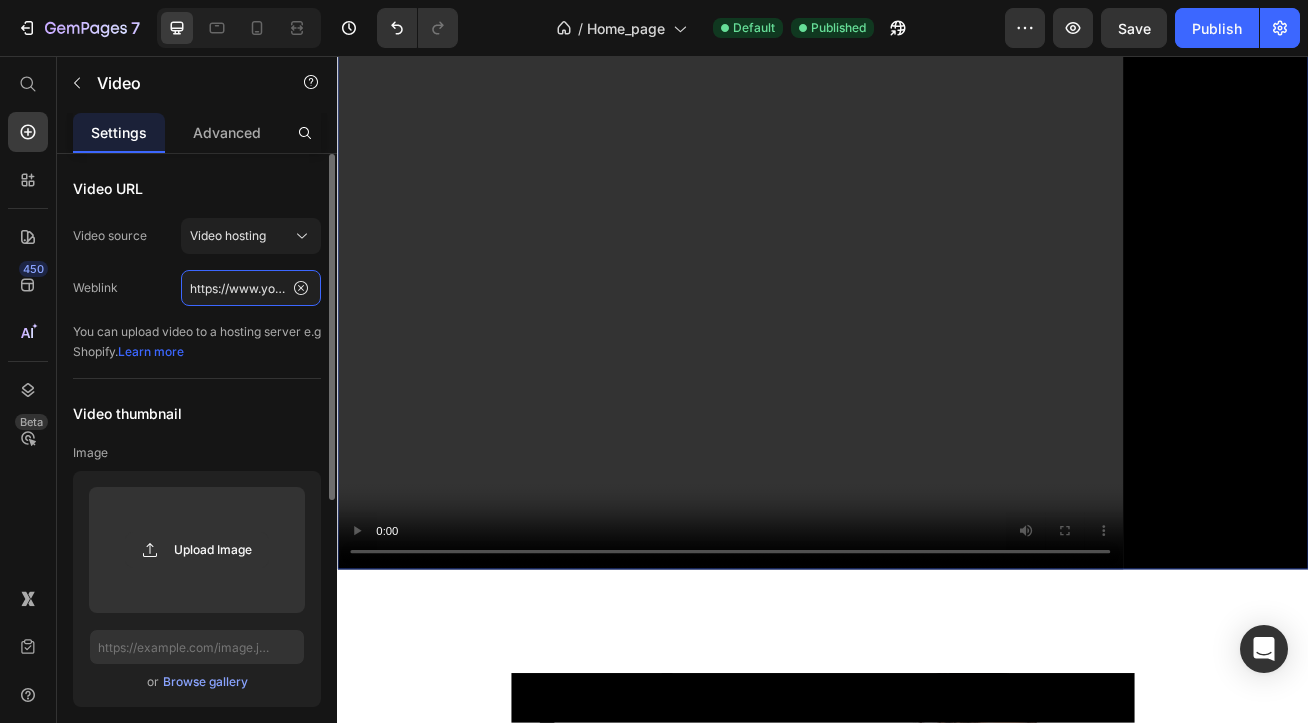 scroll, scrollTop: 0, scrollLeft: 187, axis: horizontal 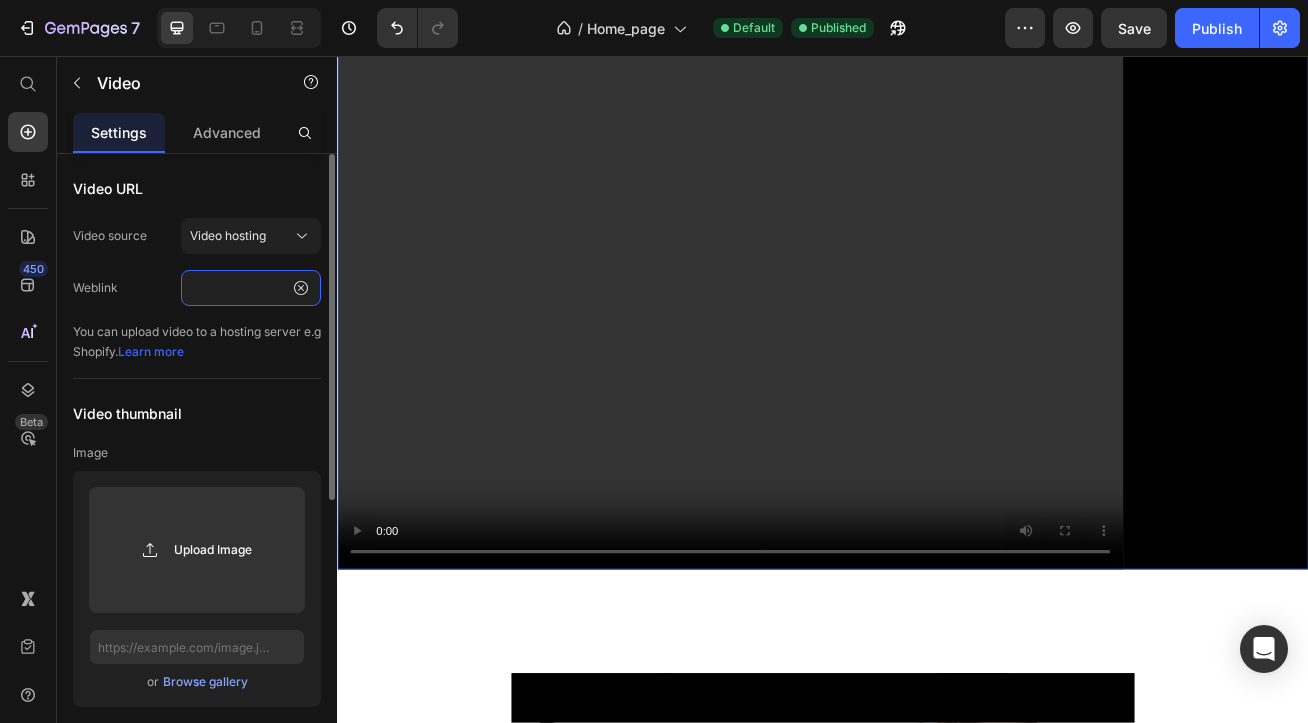 type on "https://www.youtube.com/watch?v=yIHtuMqw70E" 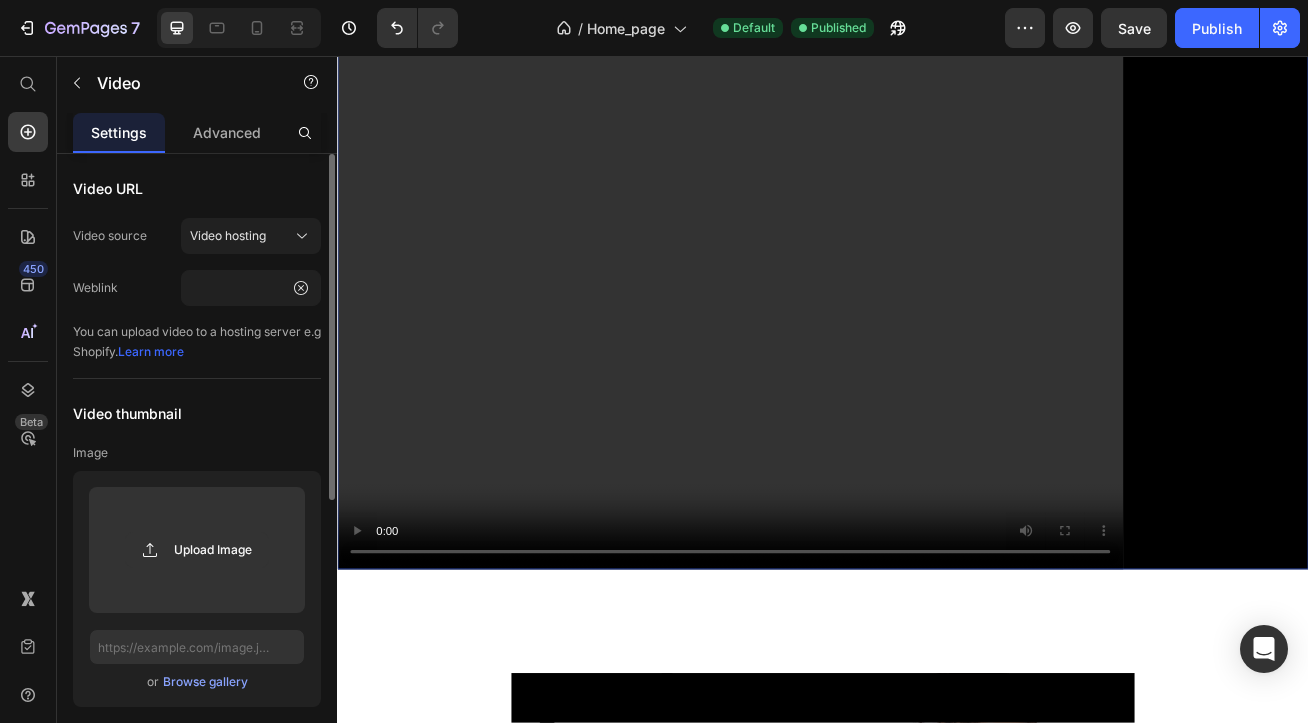 click on "Weblink https://www.youtube.com/watch?v=yIHtuMqw70E" 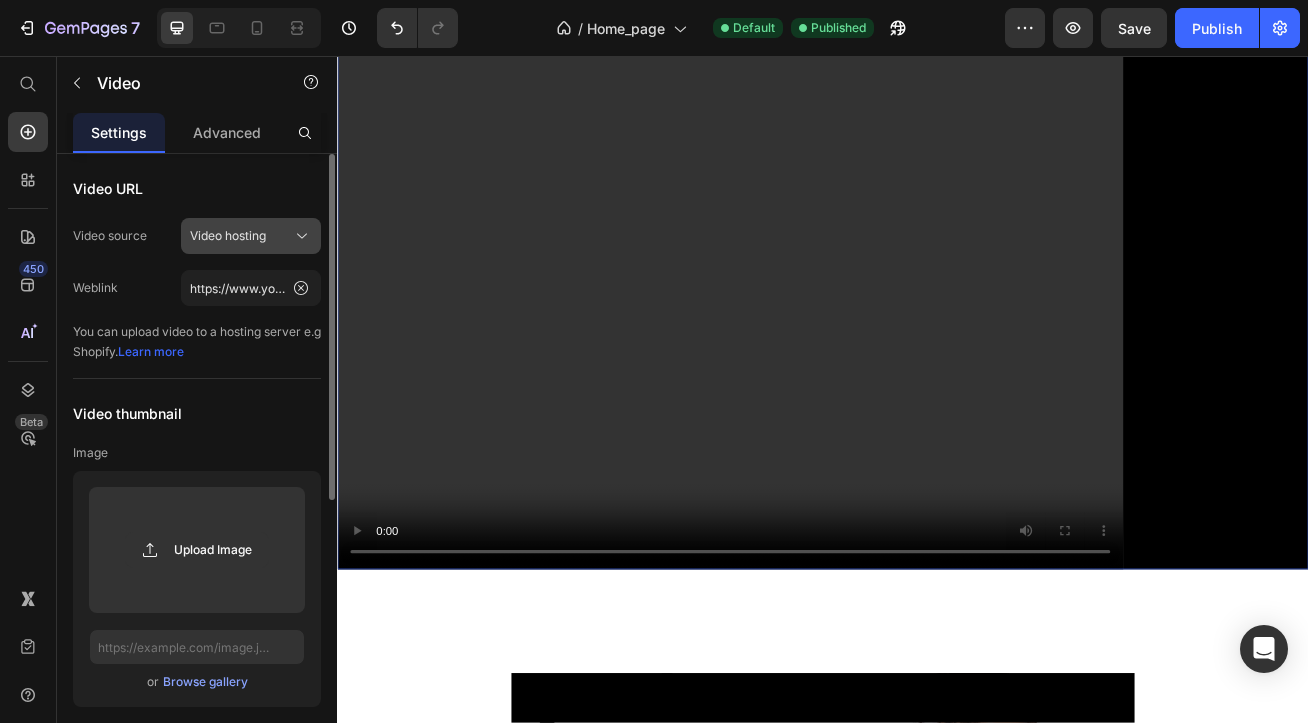 click on "Video hosting" at bounding box center (251, 236) 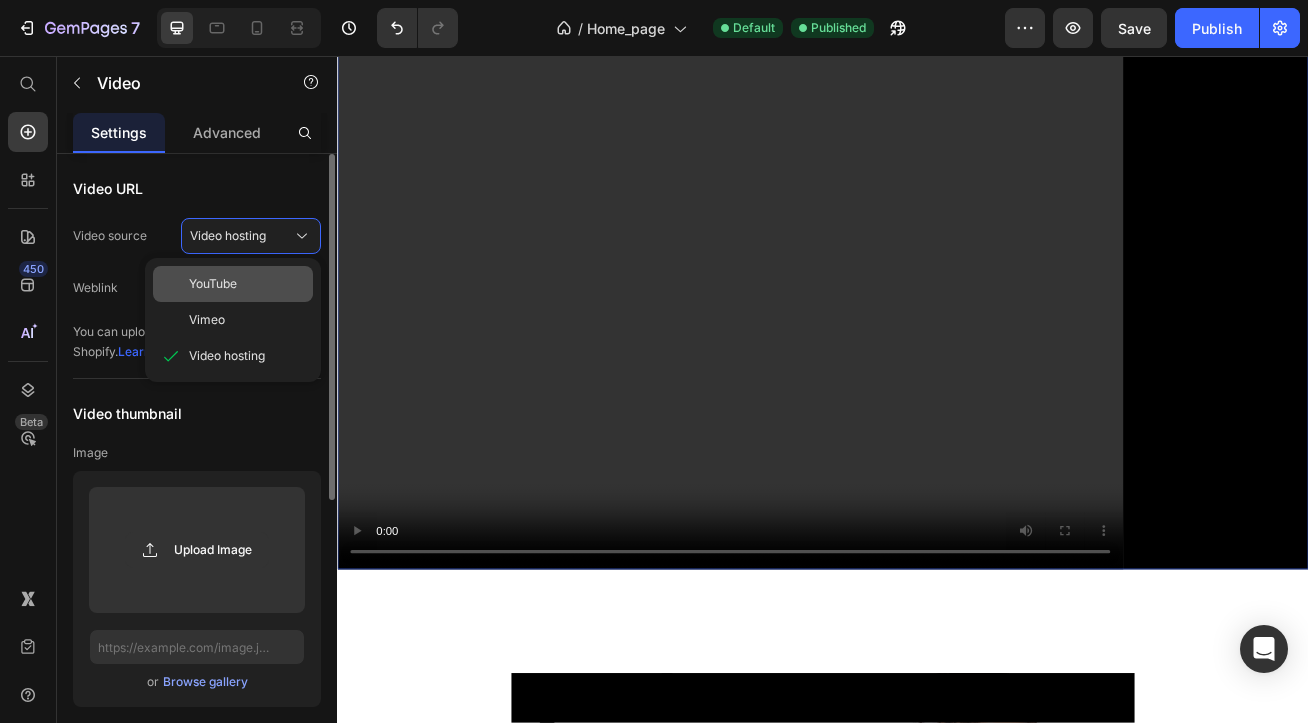 click on "YouTube" at bounding box center (213, 284) 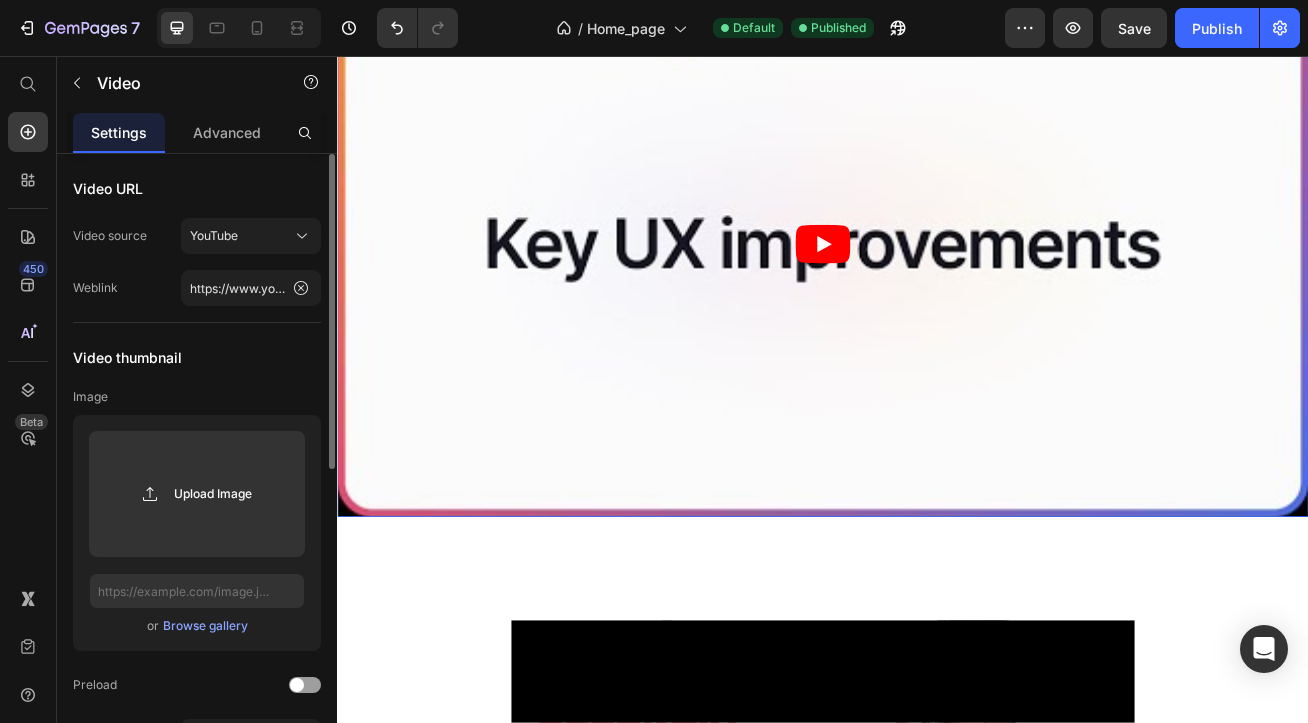 scroll, scrollTop: 1111, scrollLeft: 0, axis: vertical 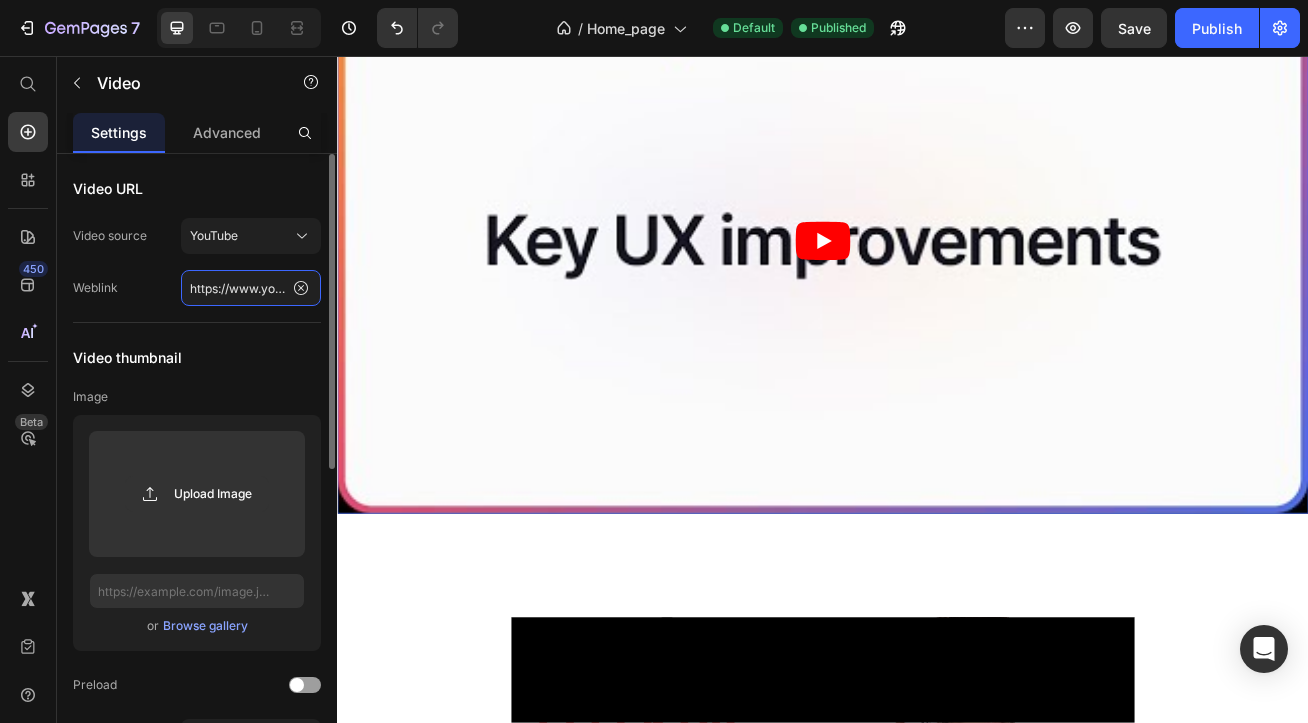 click on "https://www.youtube.com/watch?v=cyzh48XRS4M" 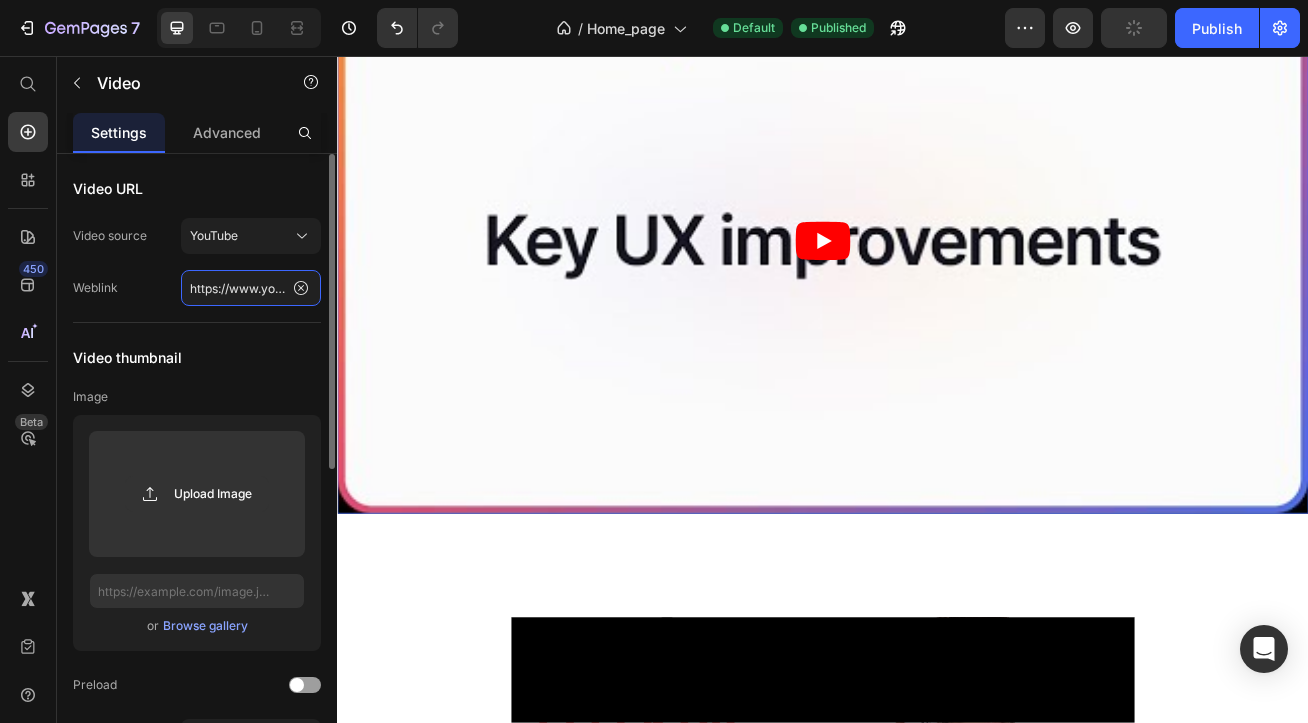 paste on "yIHtuMqw70E" 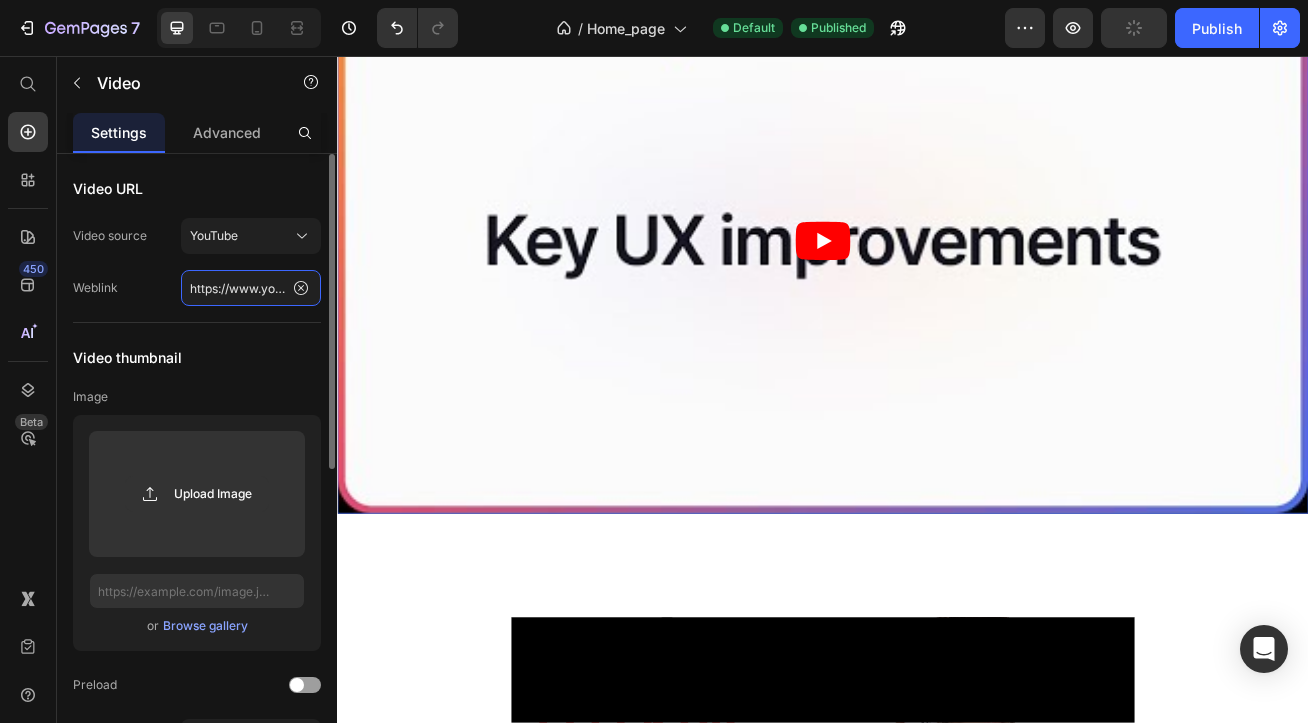 scroll, scrollTop: 0, scrollLeft: 187, axis: horizontal 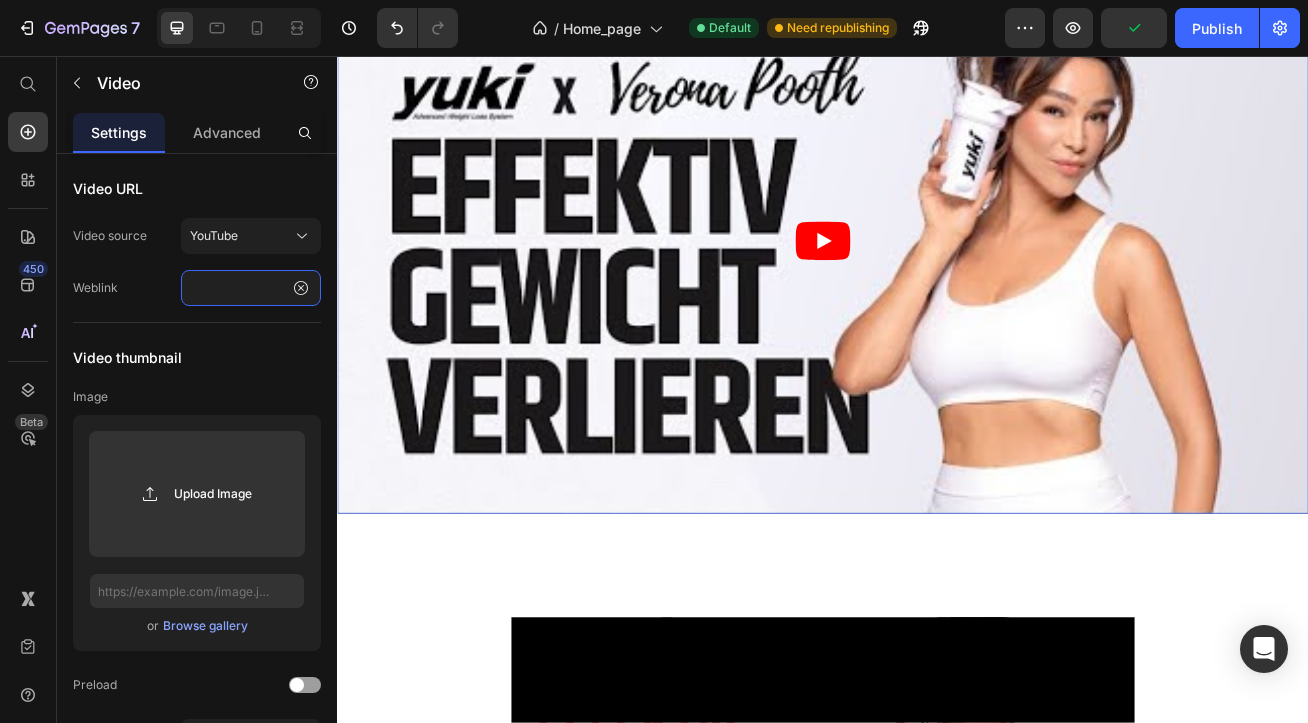 type on "https://www.youtube.com/watch?v=yIHtuMqw70E" 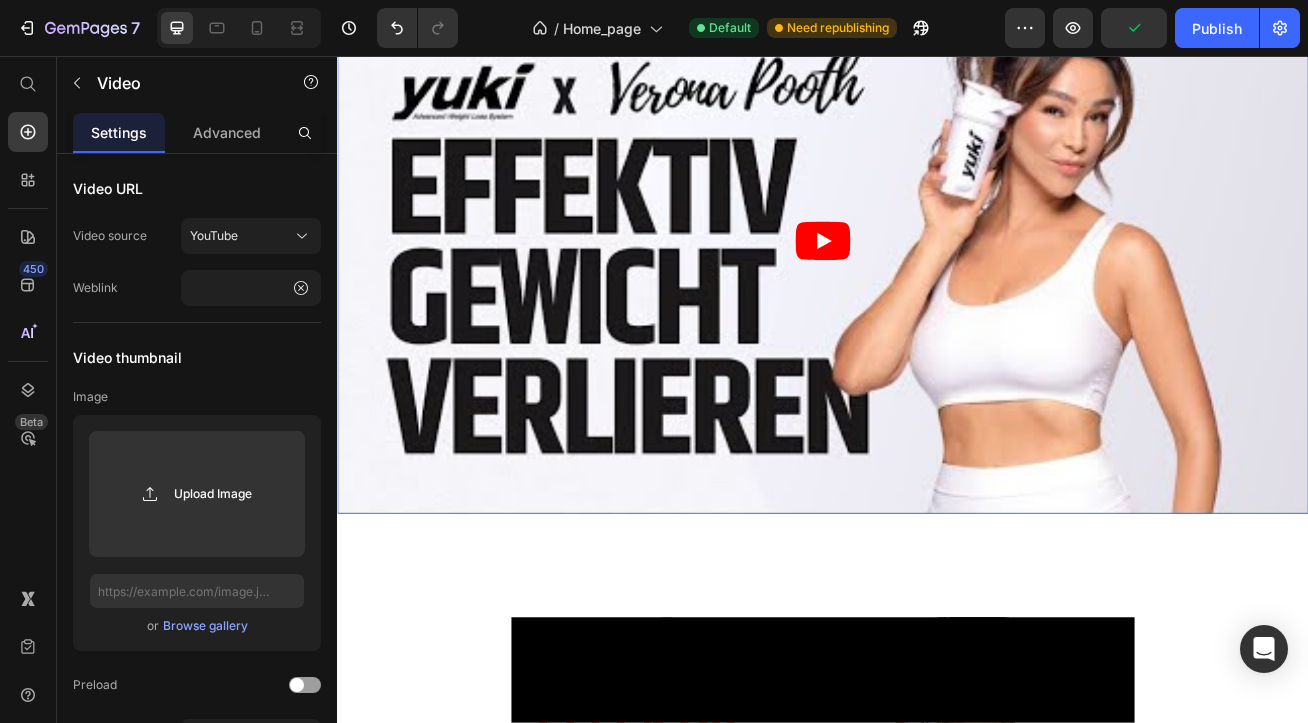 click 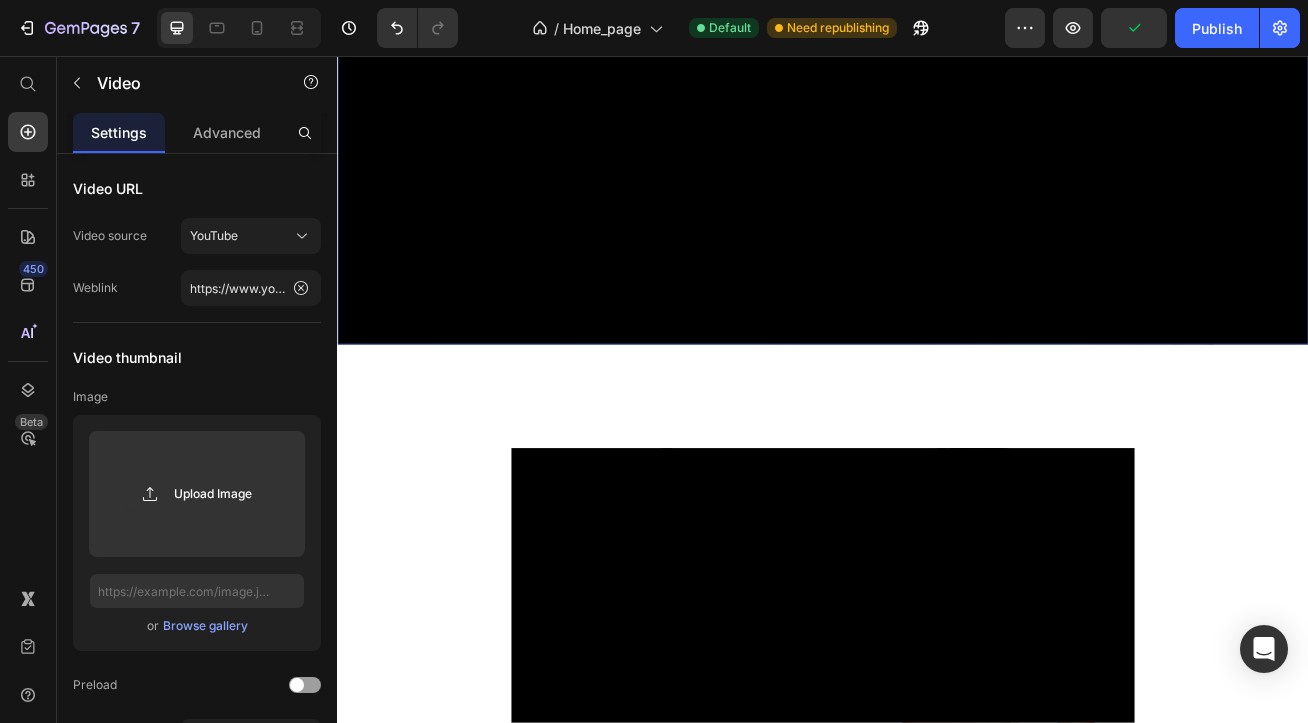 scroll, scrollTop: 1321, scrollLeft: 0, axis: vertical 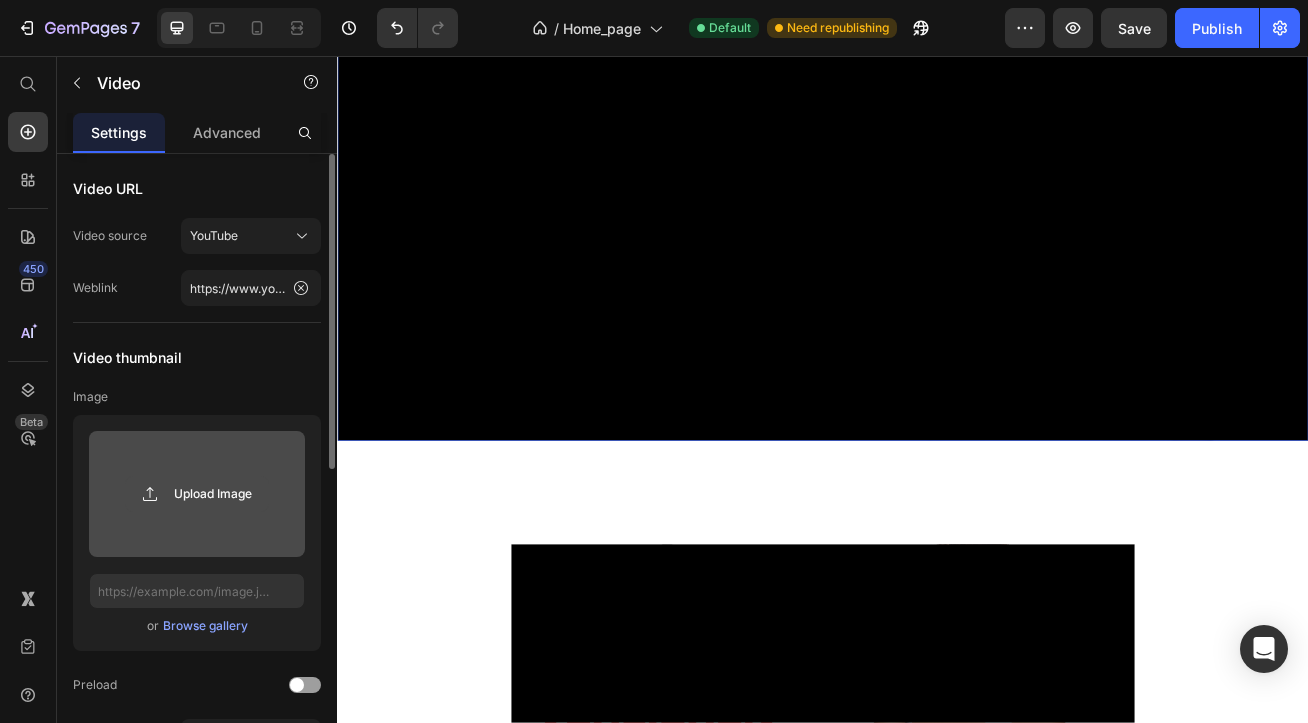 click 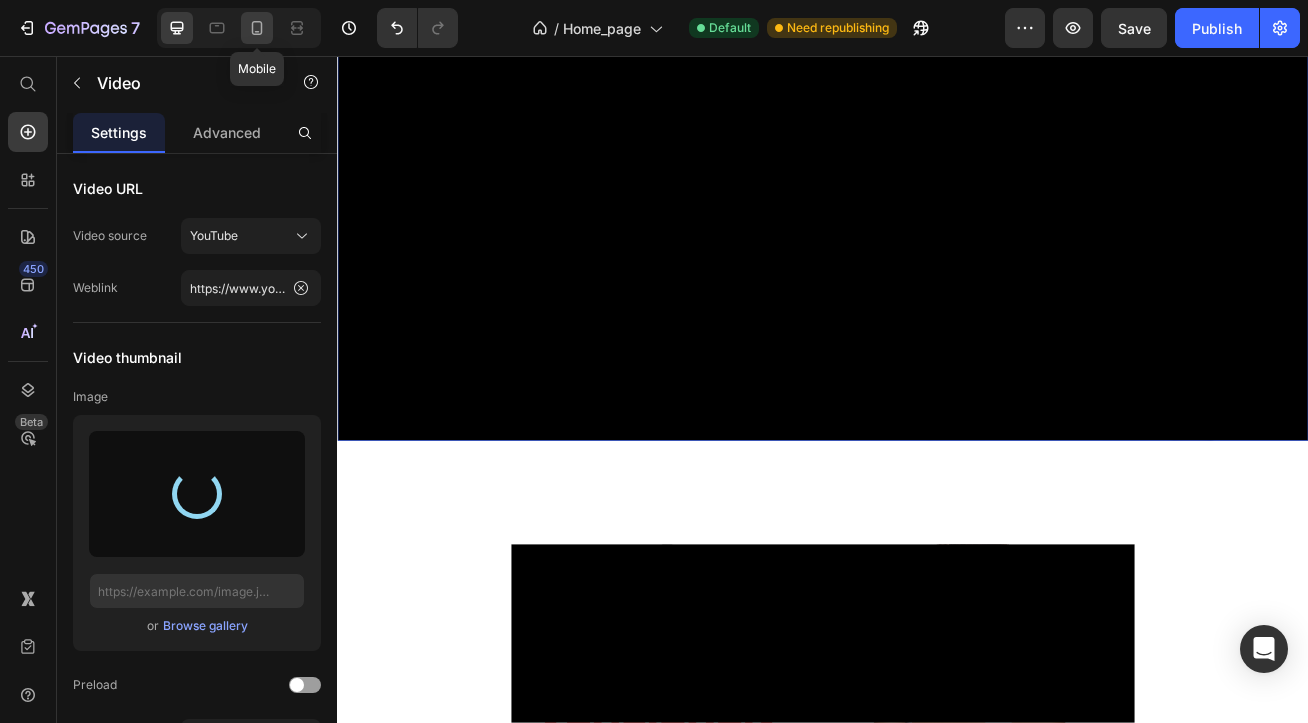 click 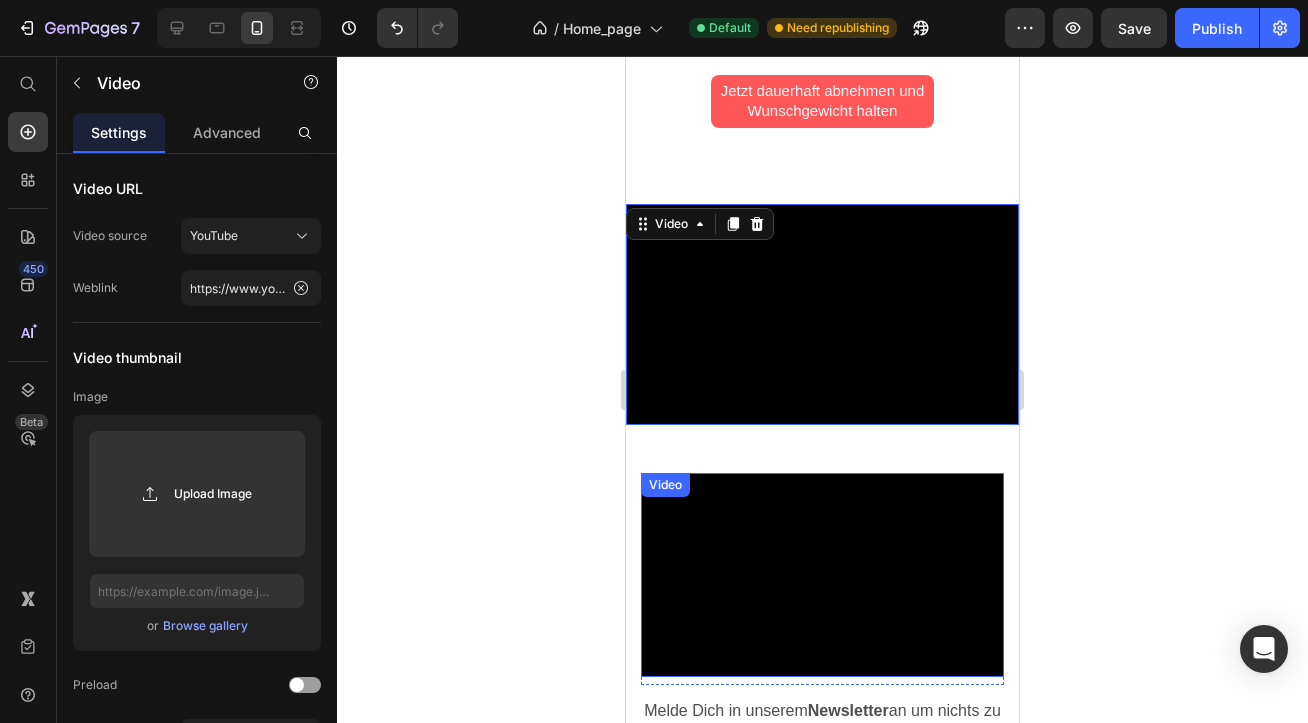 scroll, scrollTop: 1501, scrollLeft: 0, axis: vertical 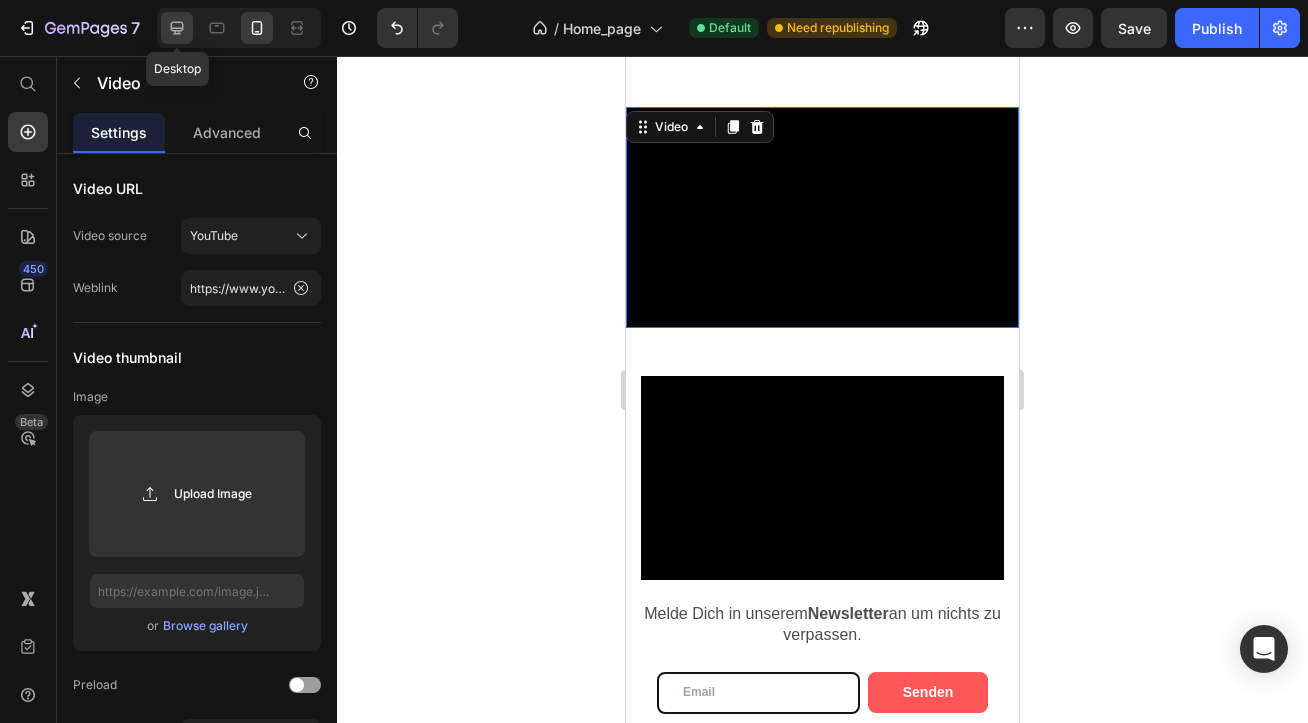 click 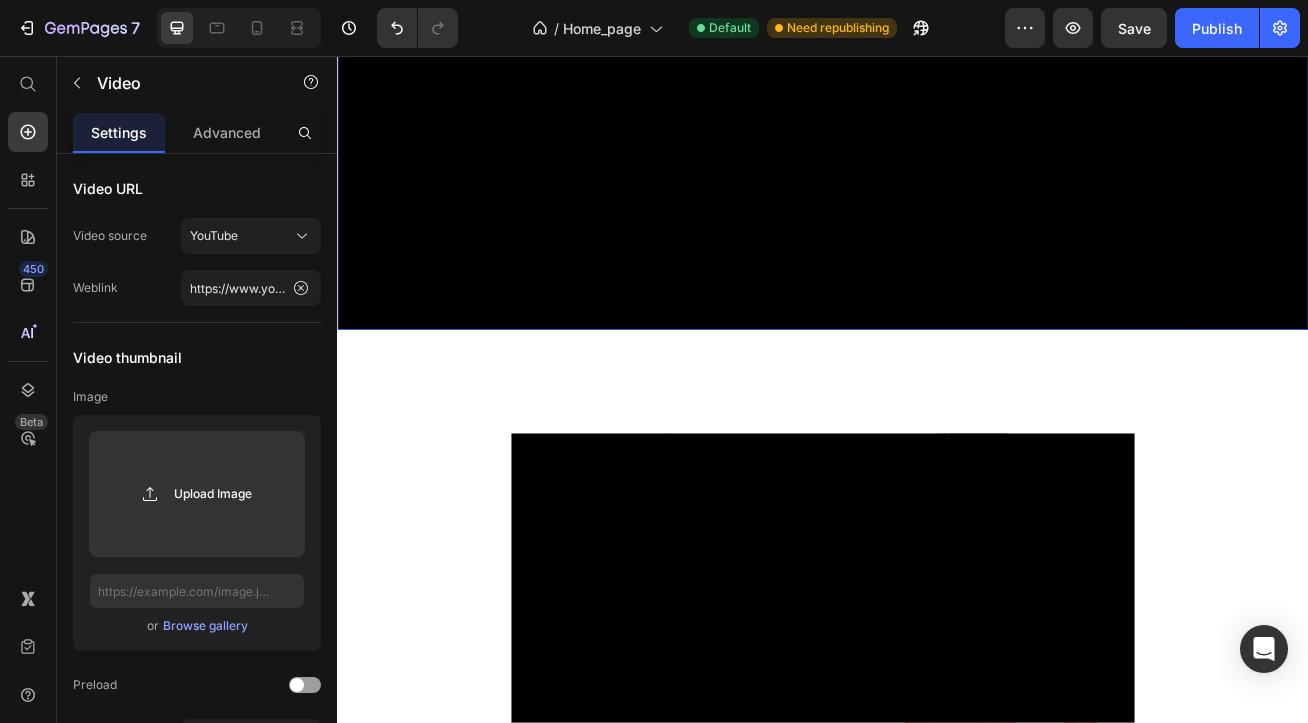 scroll, scrollTop: 1342, scrollLeft: 0, axis: vertical 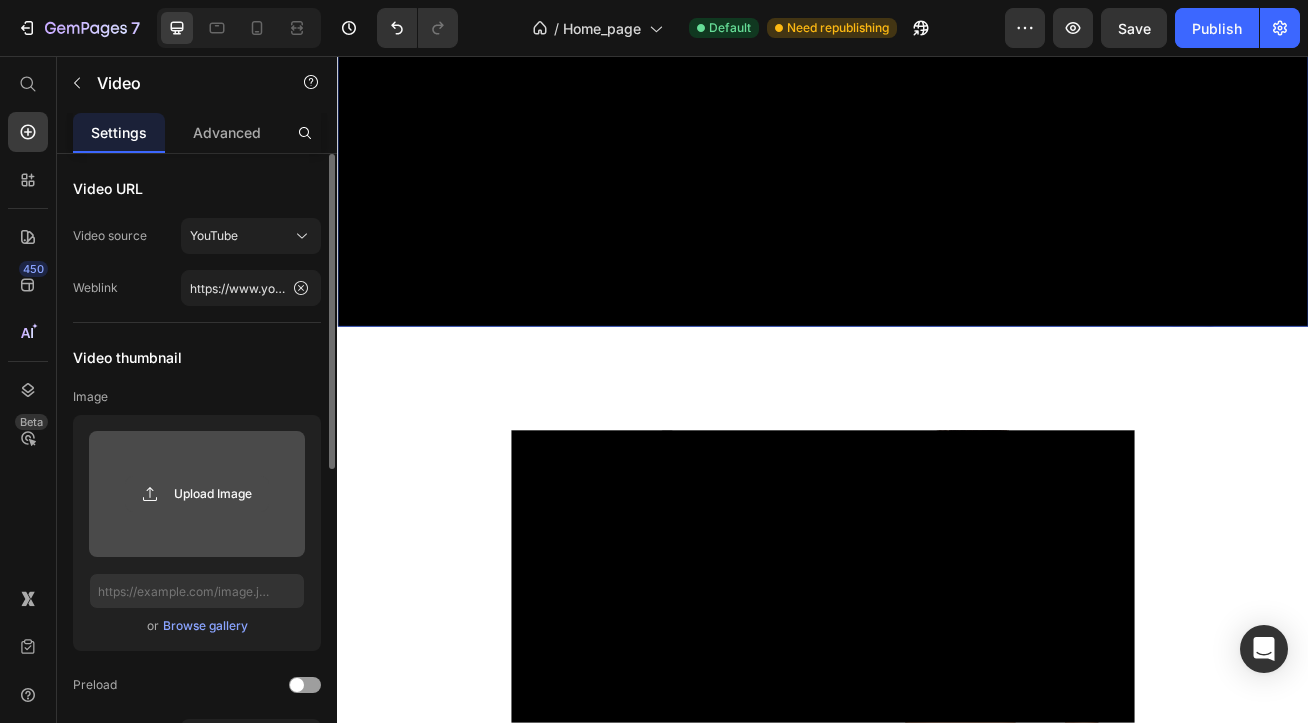 click 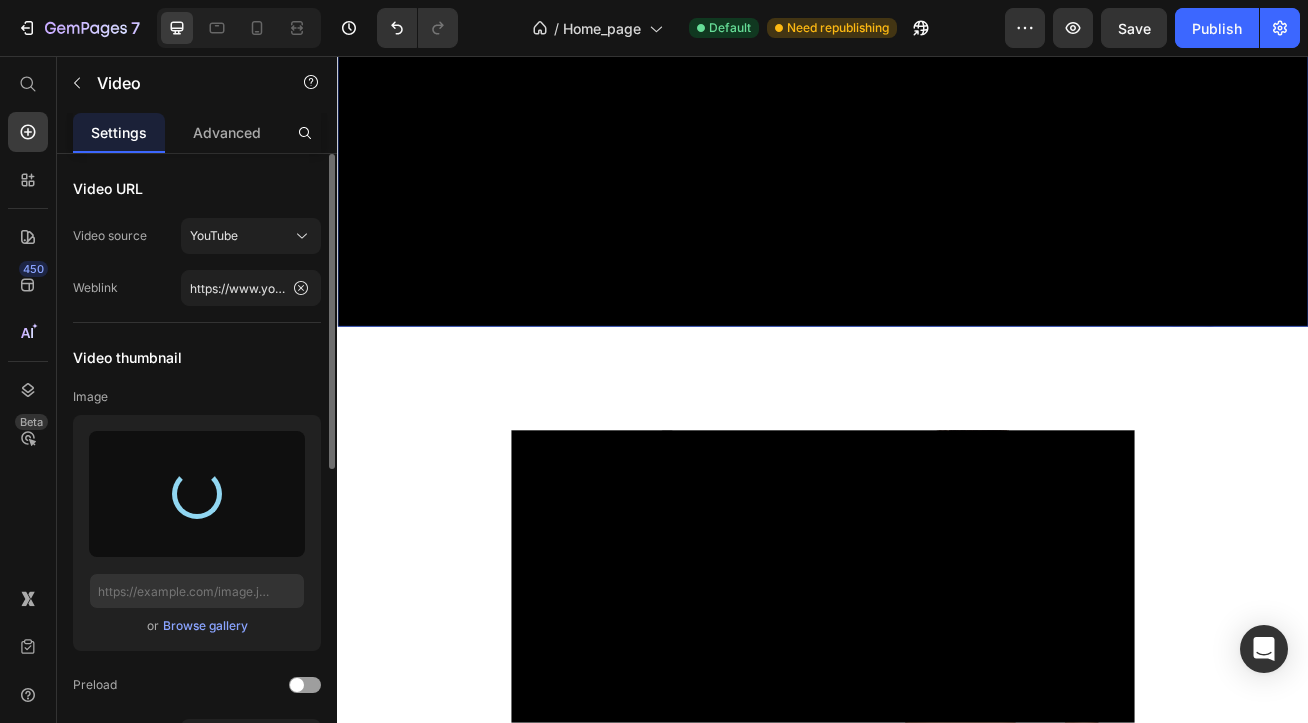 type on "https://cdn.shopify.com/s/files/1/0870/5867/8093/files/gempages_547288758634939150-53996e29-3bca-47ff-ab5c-26221ee111b9.png" 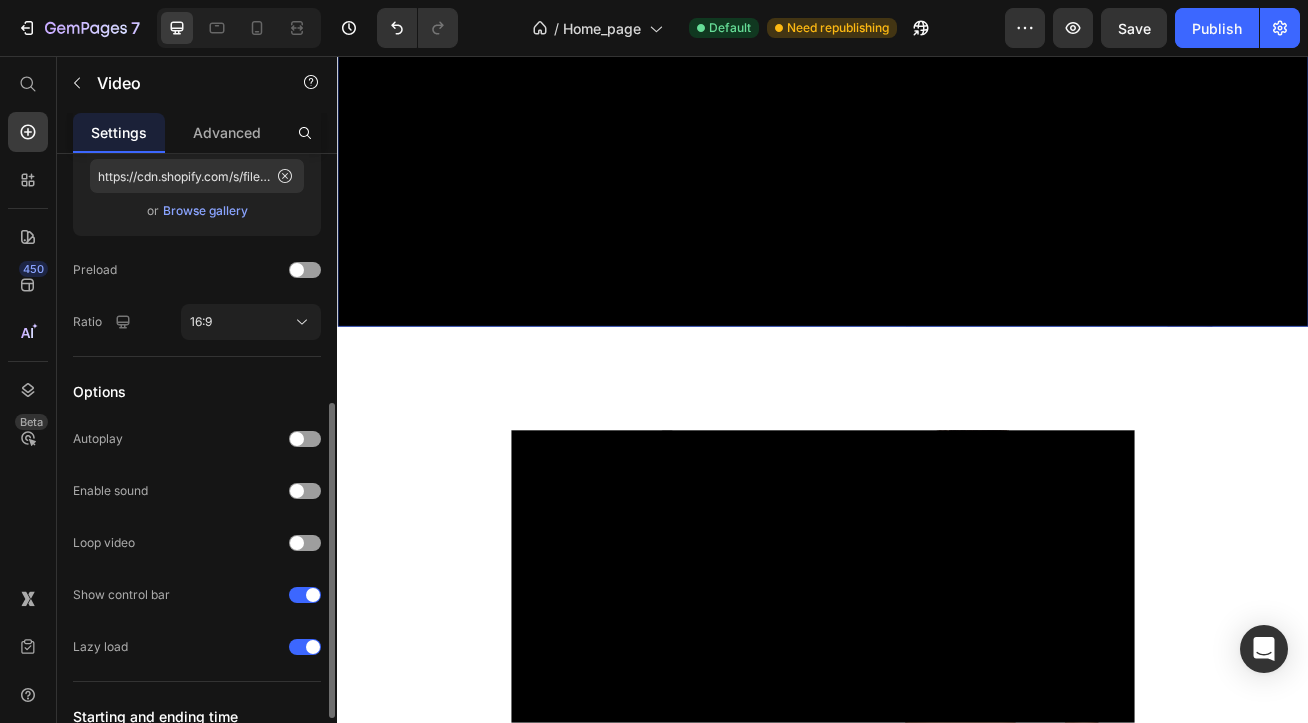 scroll, scrollTop: 461, scrollLeft: 0, axis: vertical 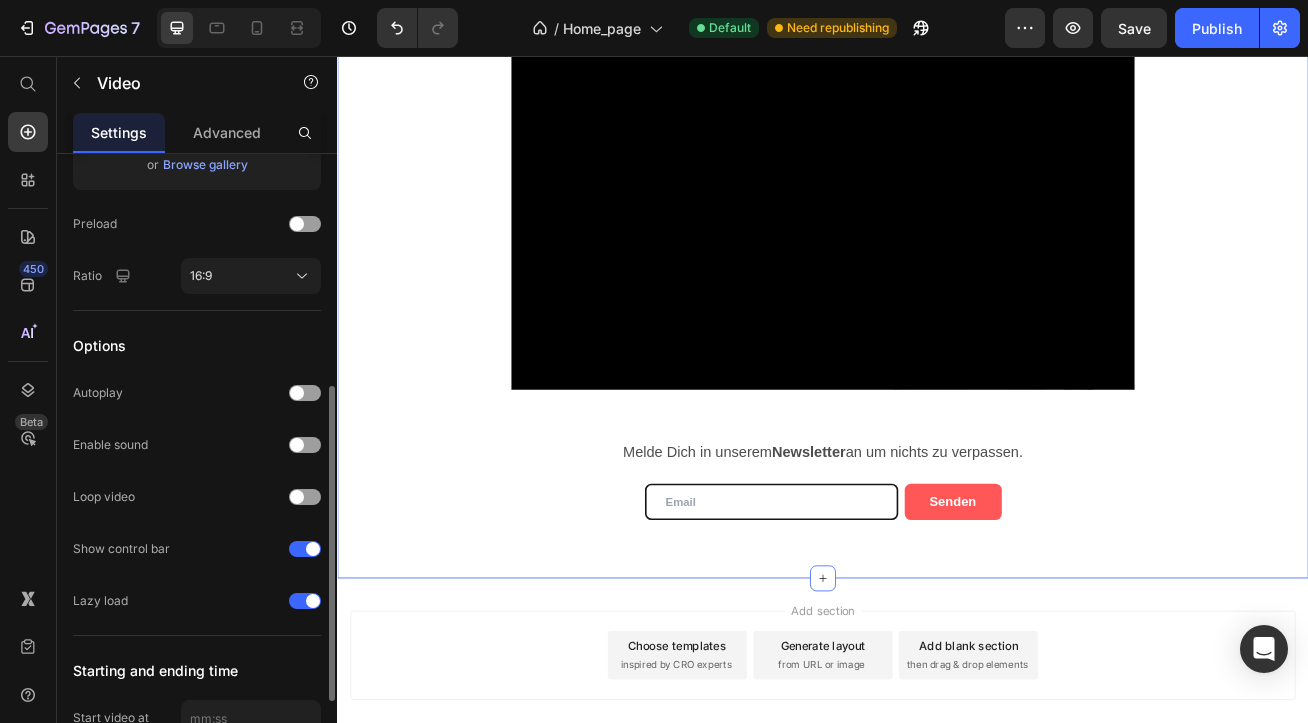 click on "Video Row Melde Dich in unserem  Newsletter  an um nichts zu verpassen. Text Block Email Field Senden Submit Button Row Newsletter" at bounding box center (937, 345) 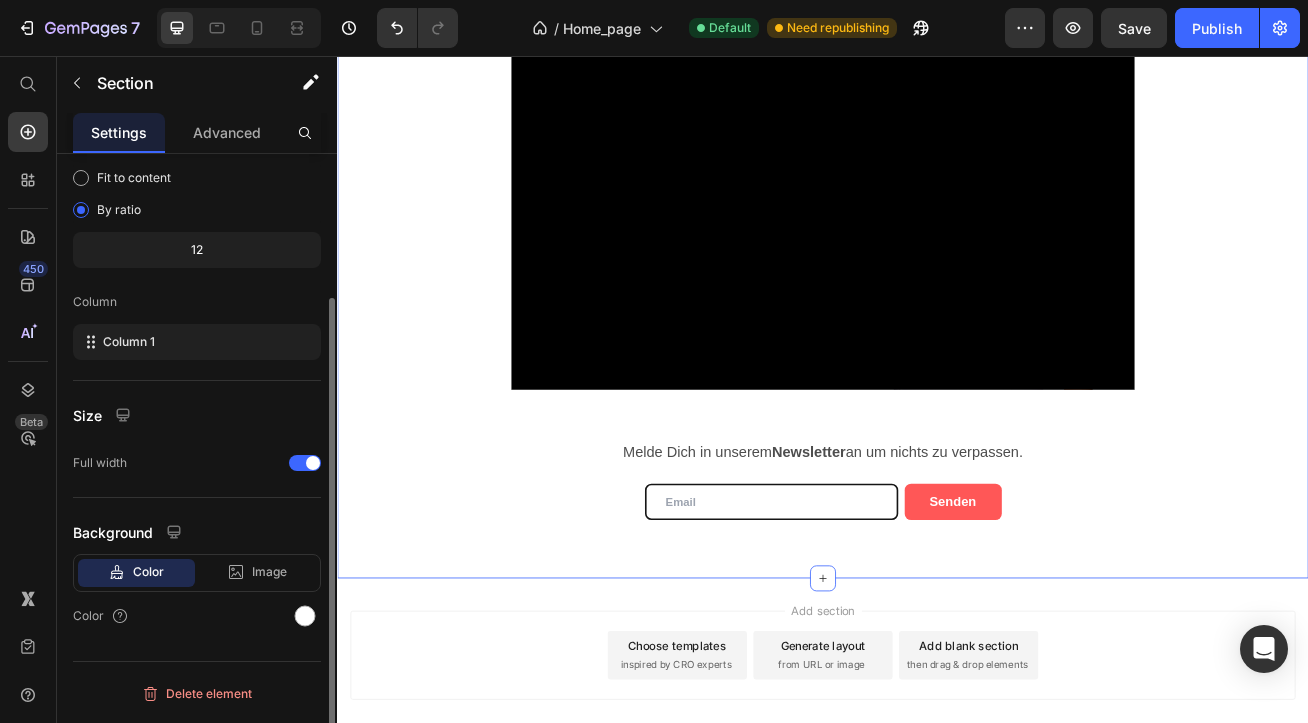scroll, scrollTop: 0, scrollLeft: 0, axis: both 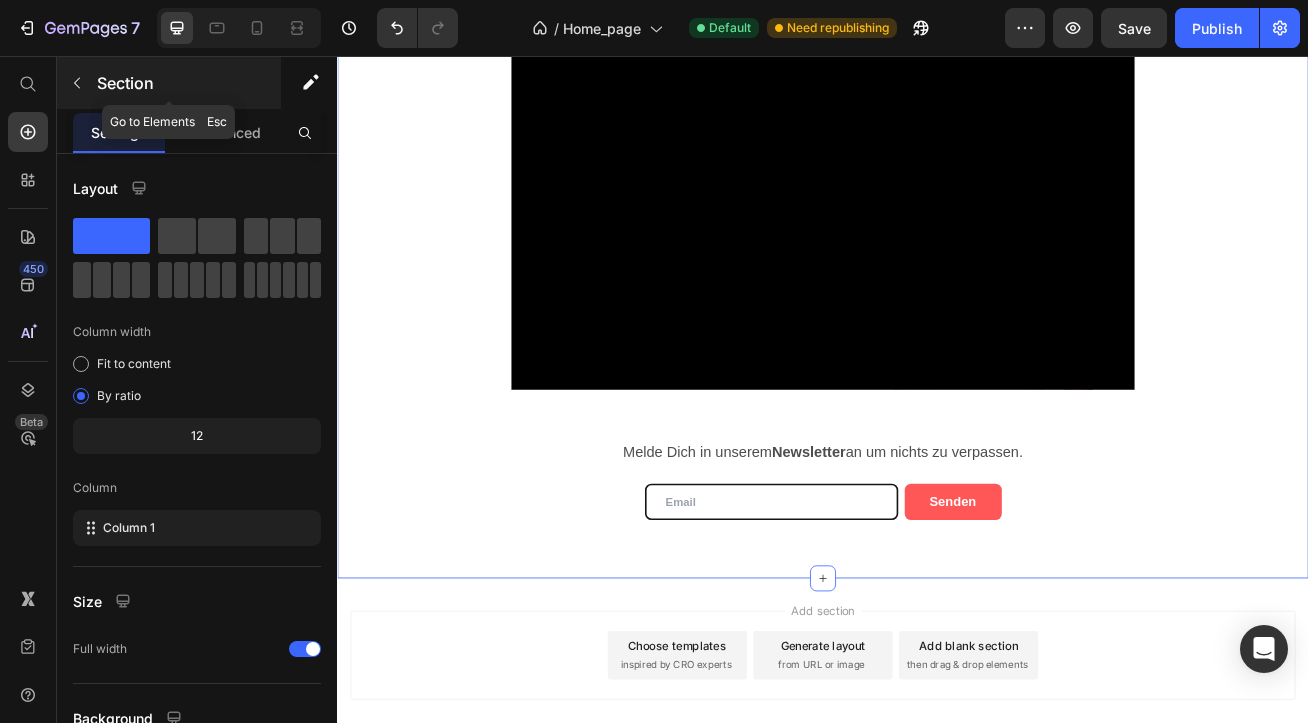 click 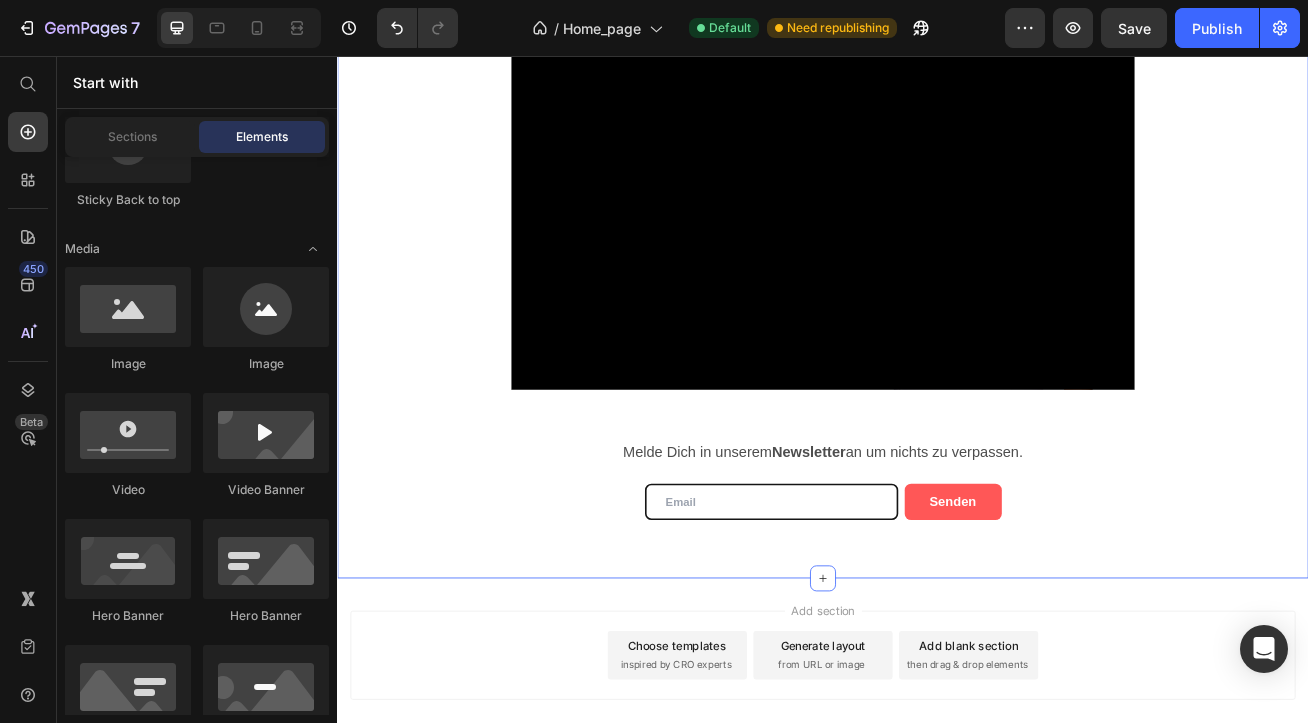 click on "Video Row Melde Dich in unserem  Newsletter  an um nichts zu verpassen. Text Block Email Field Senden Submit Button Row Newsletter" at bounding box center (937, 345) 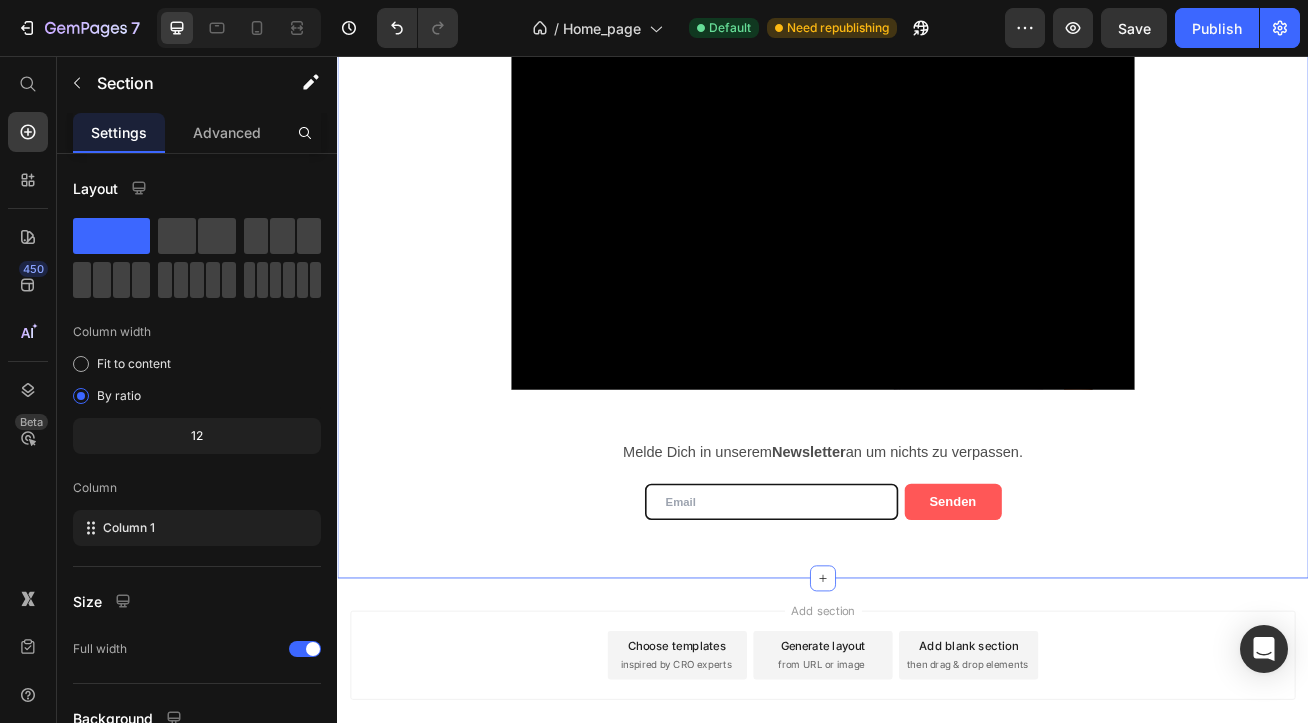 click on "Video Row Melde Dich in unserem  Newsletter  an um nichts zu verpassen. Text Block Email Field Senden Submit Button Row Newsletter" at bounding box center (937, 345) 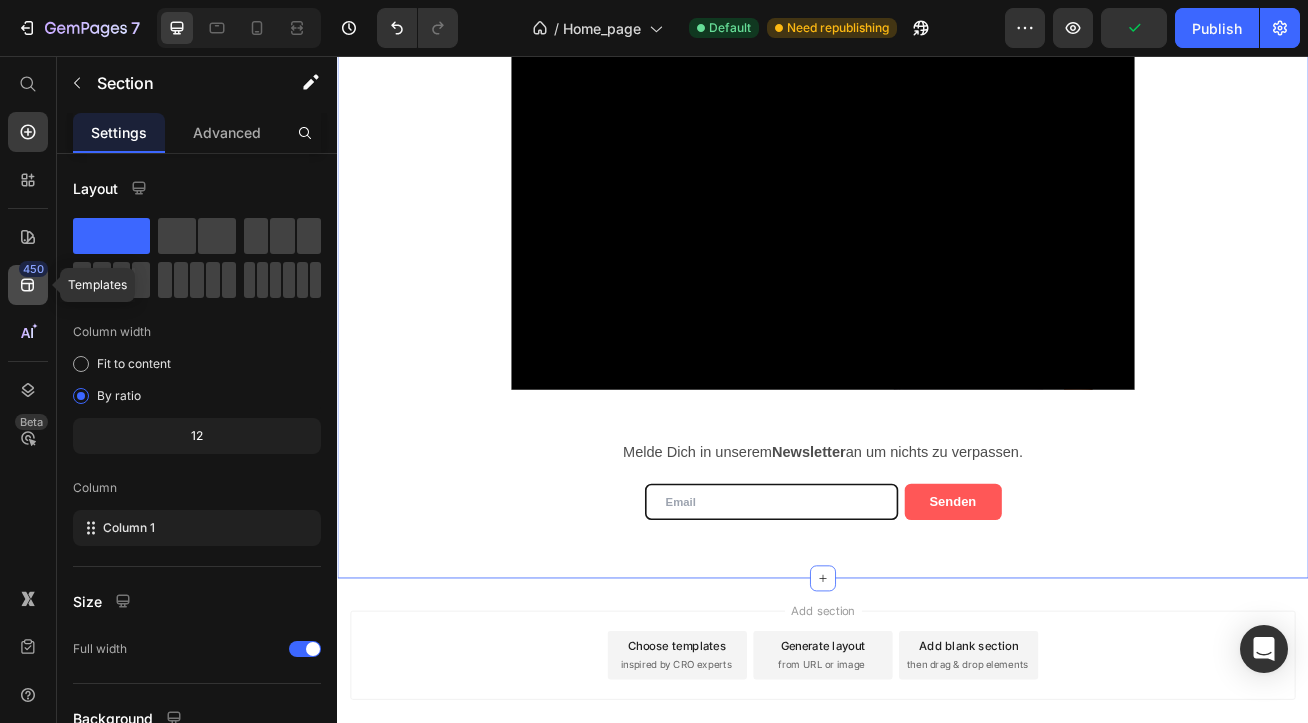 click 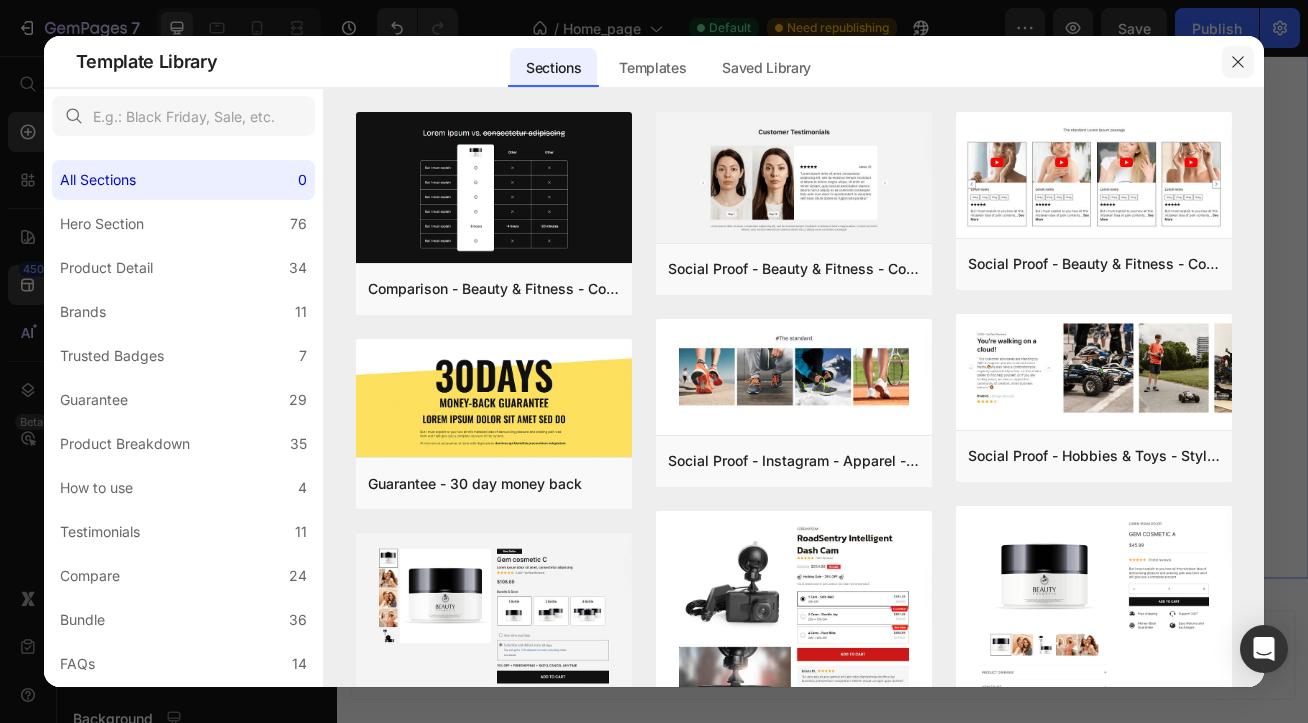 click 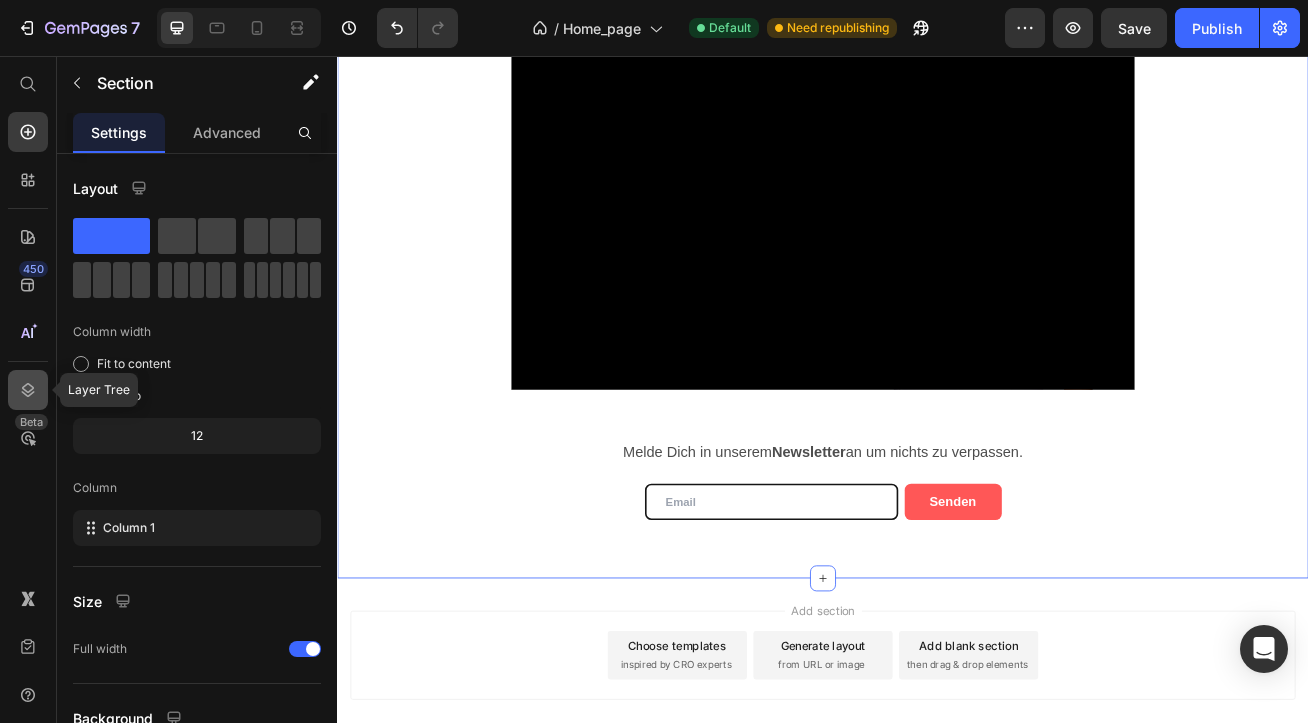 click 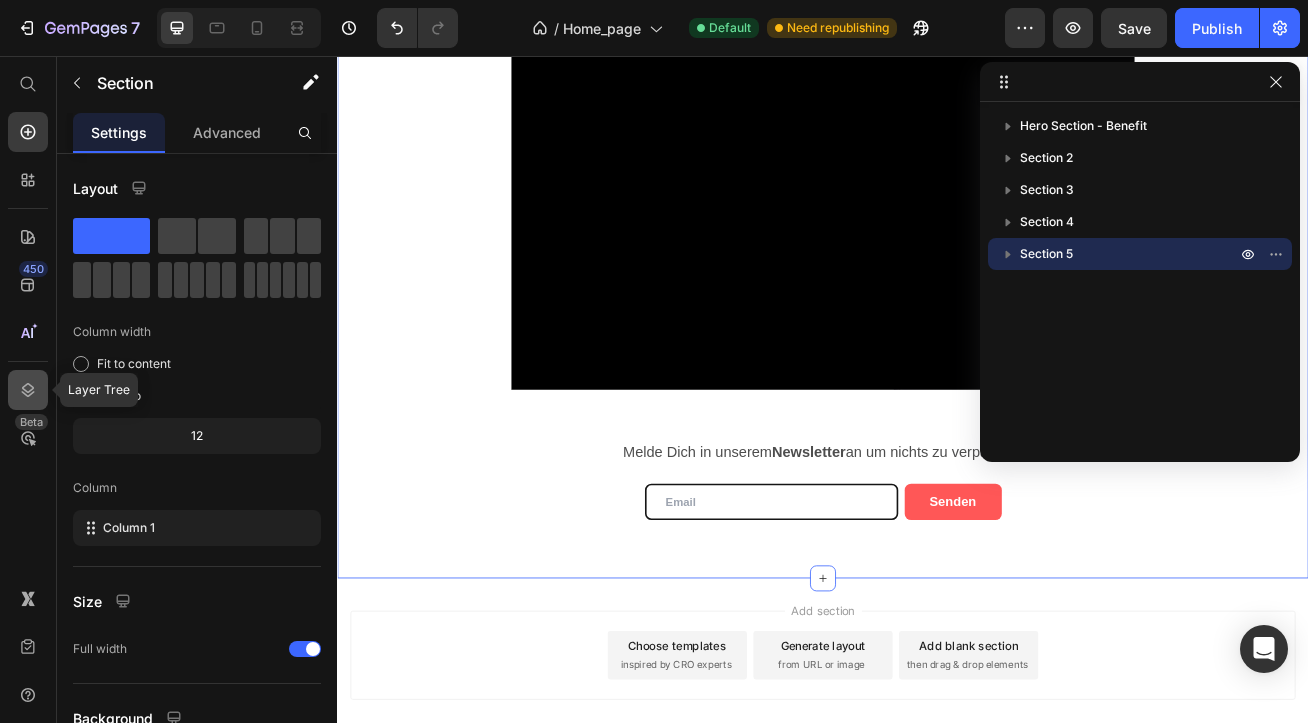 click 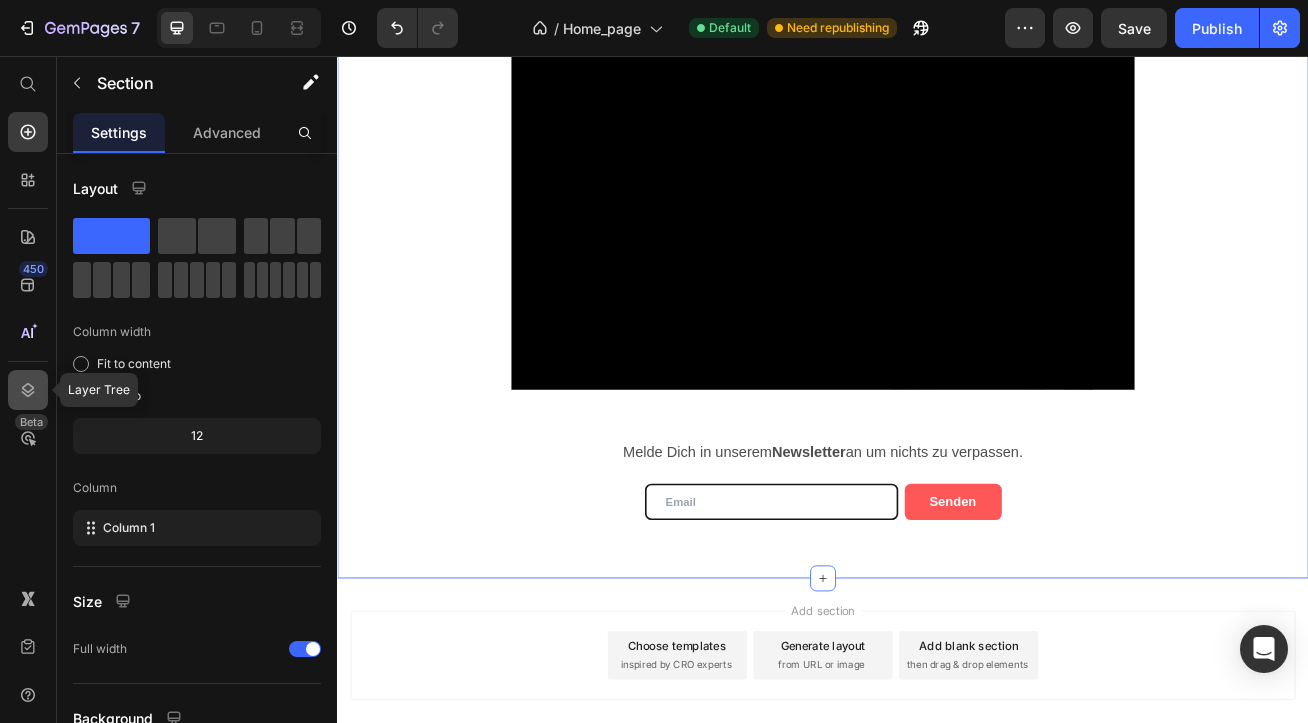 click 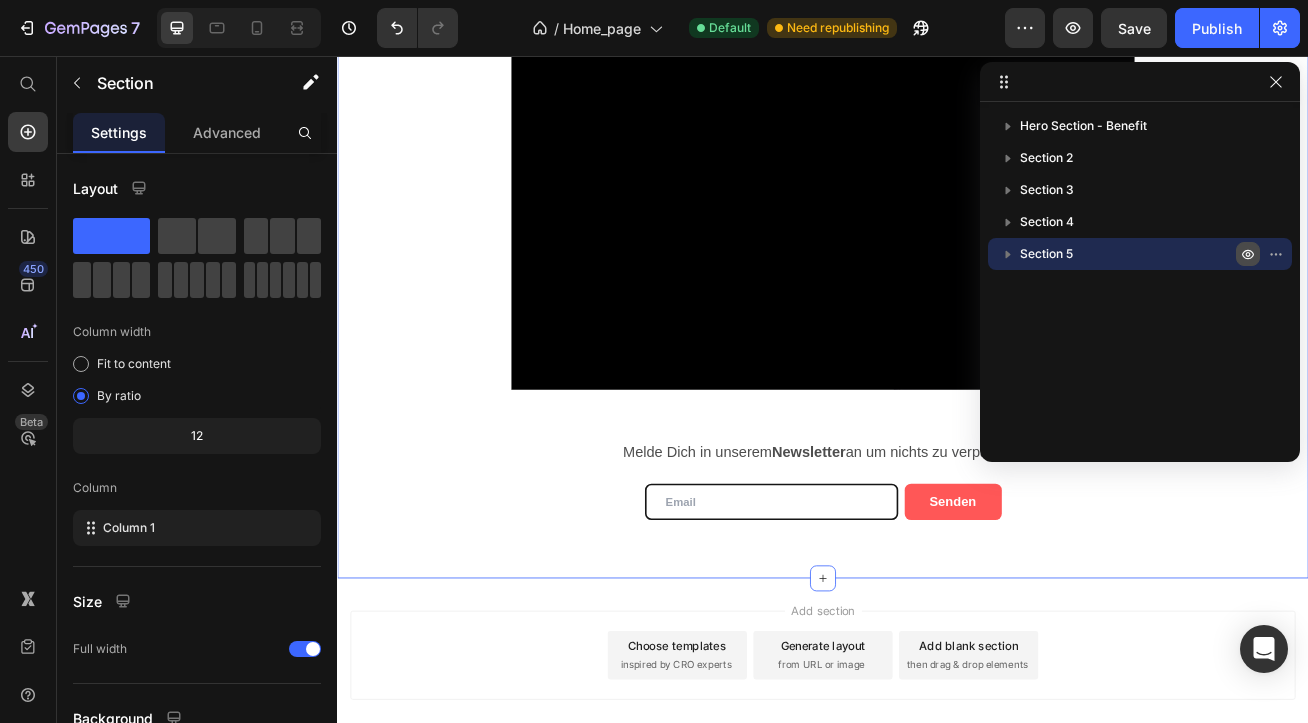 click 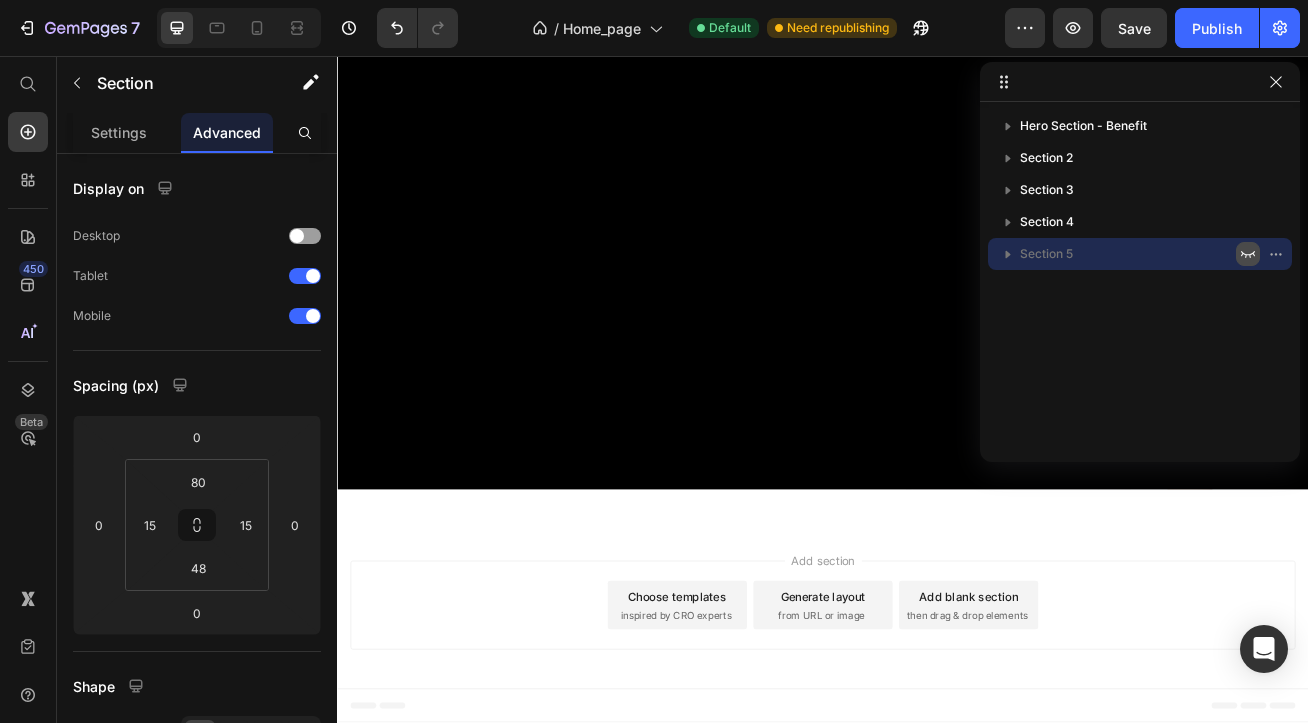 scroll, scrollTop: 1499, scrollLeft: 0, axis: vertical 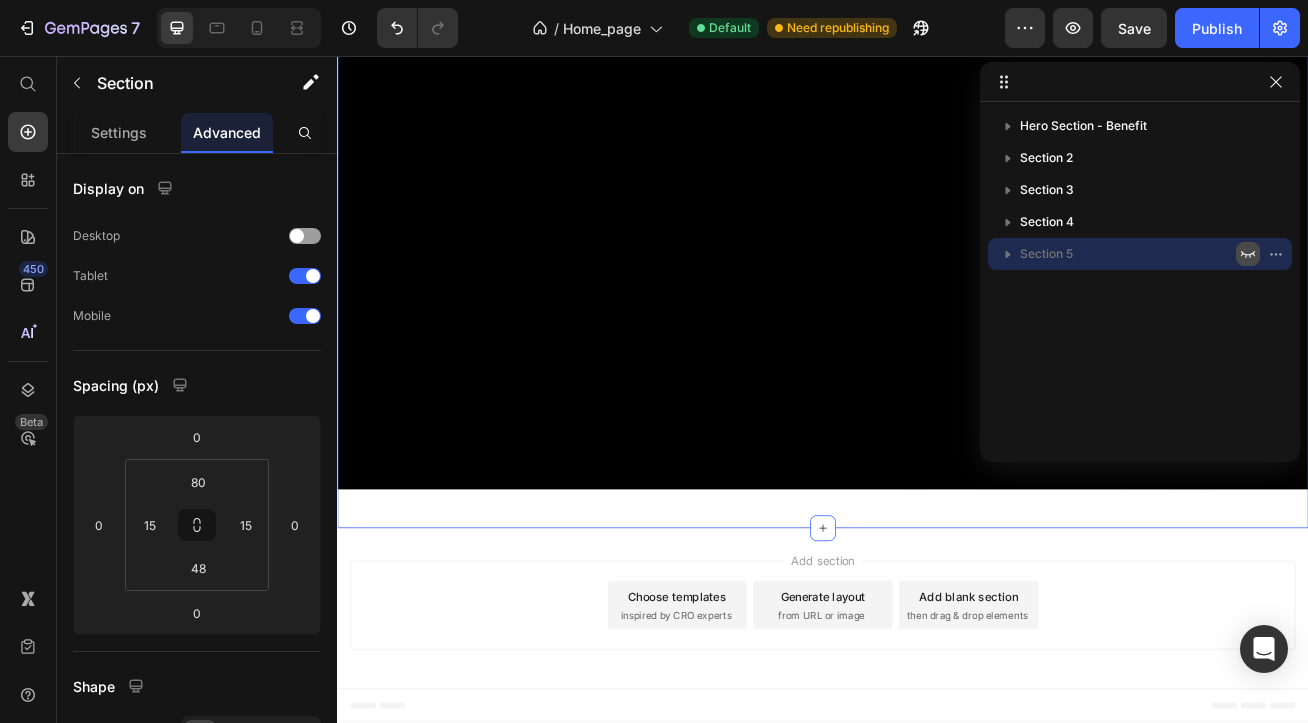 click on "Video Section 4" at bounding box center [937, 262] 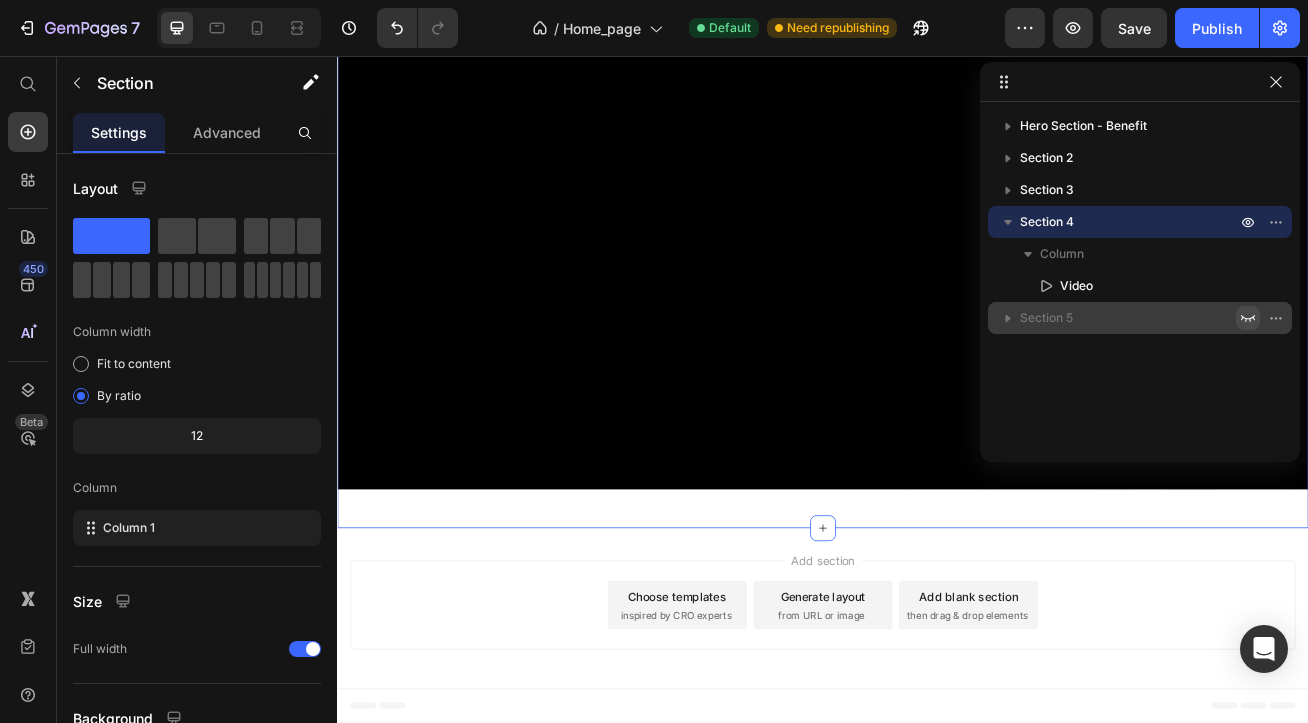 scroll, scrollTop: 1157, scrollLeft: 0, axis: vertical 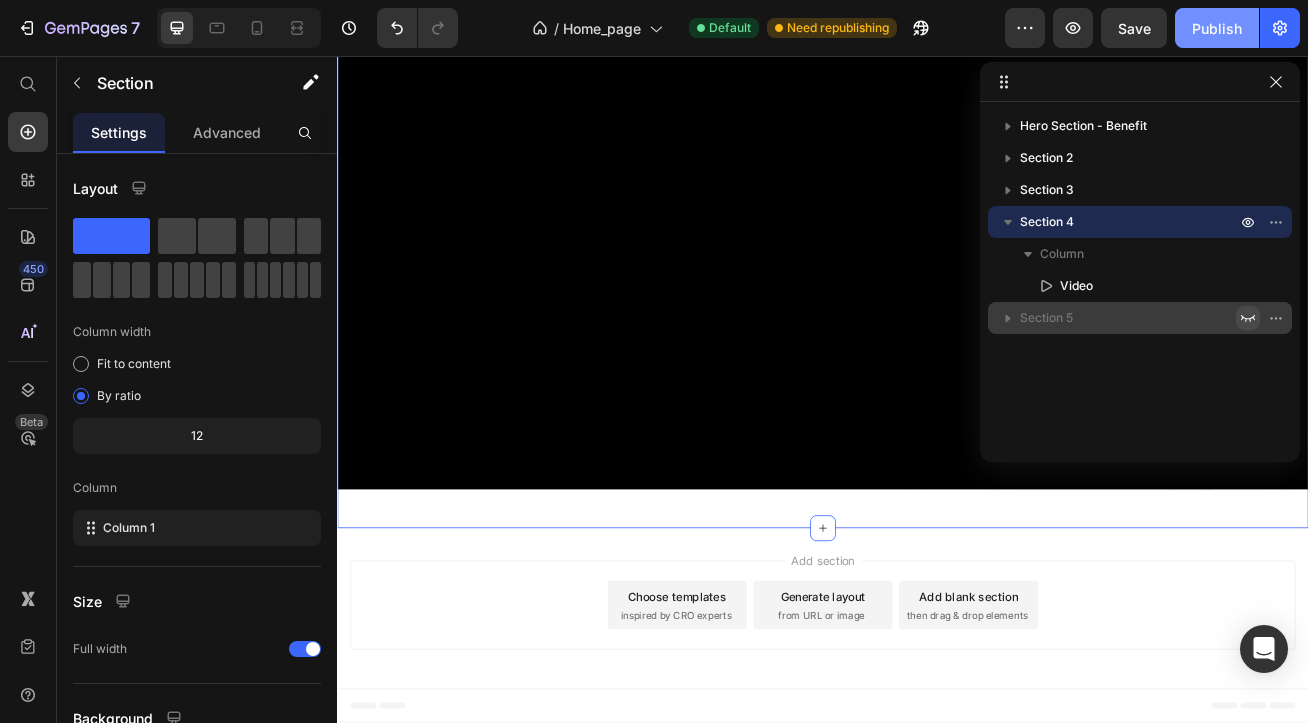 click on "Publish" at bounding box center (1217, 28) 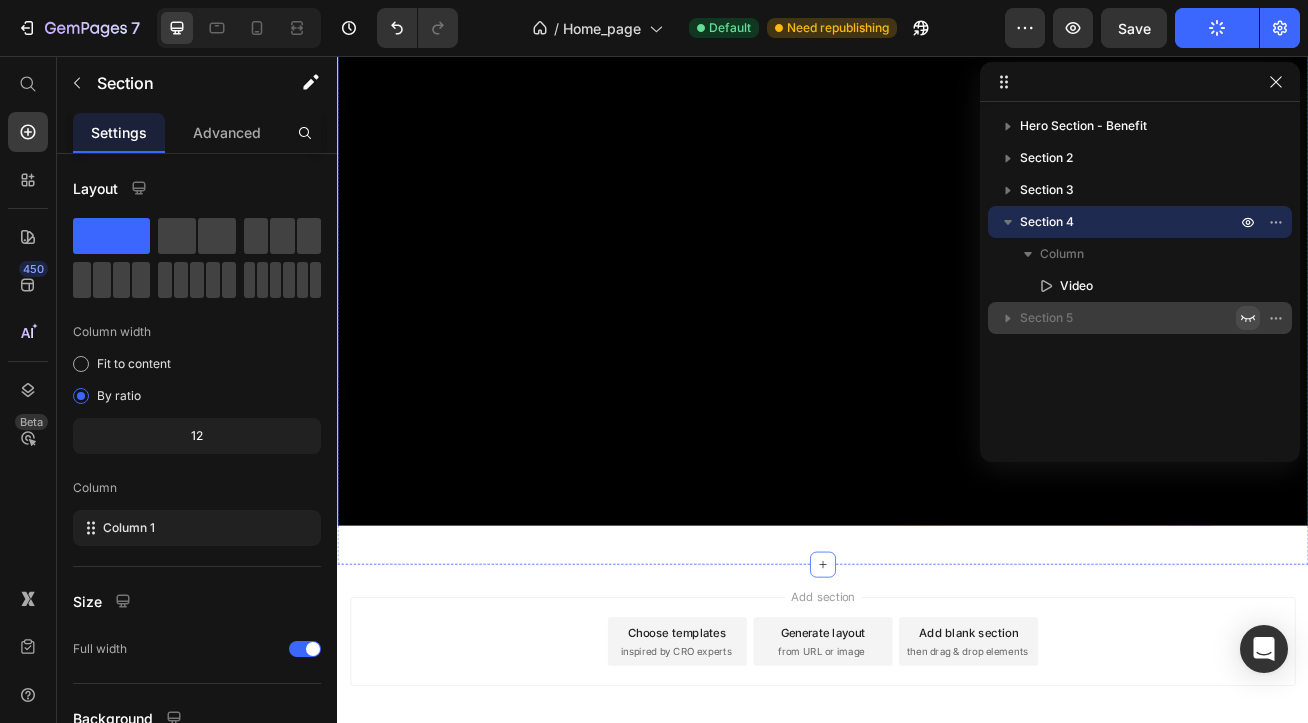 scroll, scrollTop: 1094, scrollLeft: 0, axis: vertical 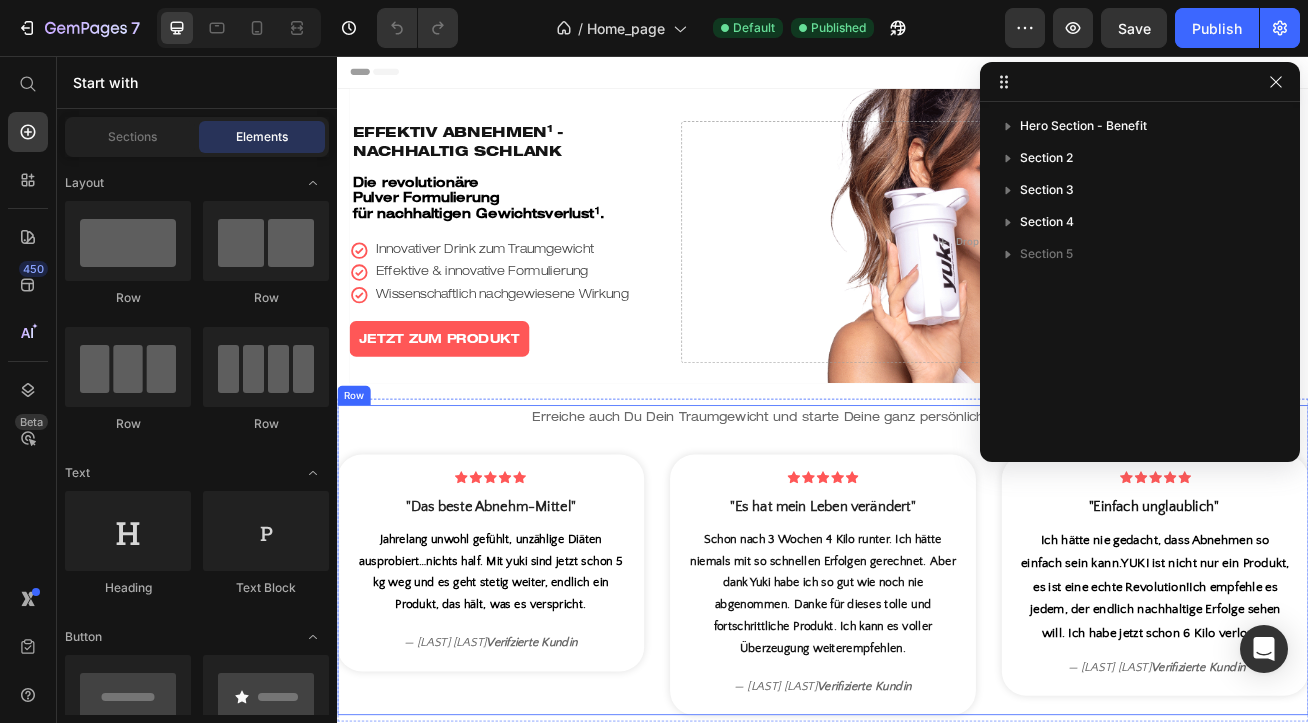 click on "Erreiche auch Du Dein Traumgewicht und starte Deine ganz persönliche Erfolgsgeschichte. Text block Icon Icon Icon Icon Icon Icon List Hoz "Das beste Abnehm-Mittel" Heading Jahrelang unwohl gefühlt, unzählige Diäten ausprobiert…nichts hilft. Mit yuki sind jetzt schon 5 kg weg und es geht stetig weiter, endlich ein Produkt, das hält, was es verspricht. Text block  — [LAST] [LAST]  Verifizierte Kundin Text block Row Icon Icon Icon Icon Icon Icon List Hoz "Es hat mein Leben verändert" Heading Schon nach 3 Wochen 4 Kilo runter. Ich hätte niemals mit so schnellen Erfolgen gerechnet. Aber dank Yuki habe ich so gut wie noch nie abgenommen. Danke für dieses tolle und fortschrittliche Produkt. Ich kann es voller Überzeugung weiterempfehlen. Text block  — [LAST] [LAST]  Verifizierte Kundin Text block Row Icon Icon Icon Icon Icon Icon List Hoz "Einfach unglaublich"   Heading Ich hätte nie gedacht, dass Abnehmen so einfach sein kann.  YUKI ist nicht nur ein Produkt, es ist eine echte Revolution!  Heading   Row" at bounding box center [937, 679] 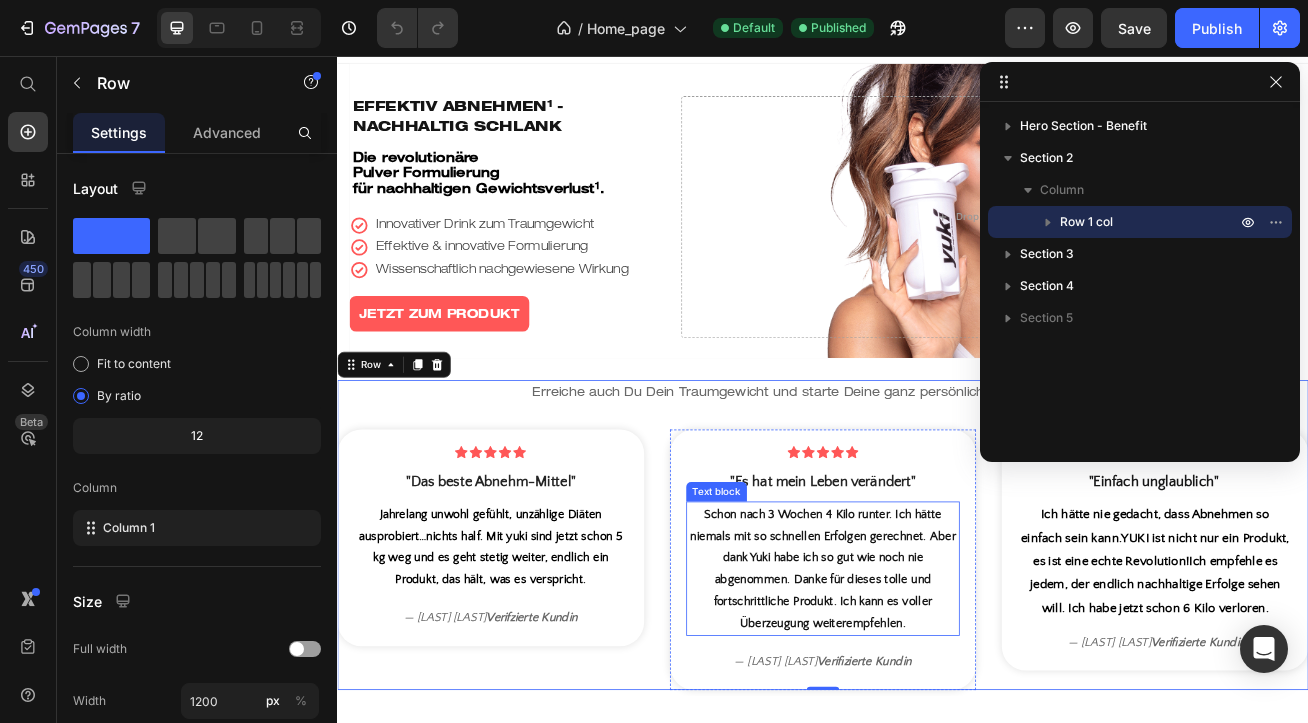 scroll, scrollTop: 0, scrollLeft: 0, axis: both 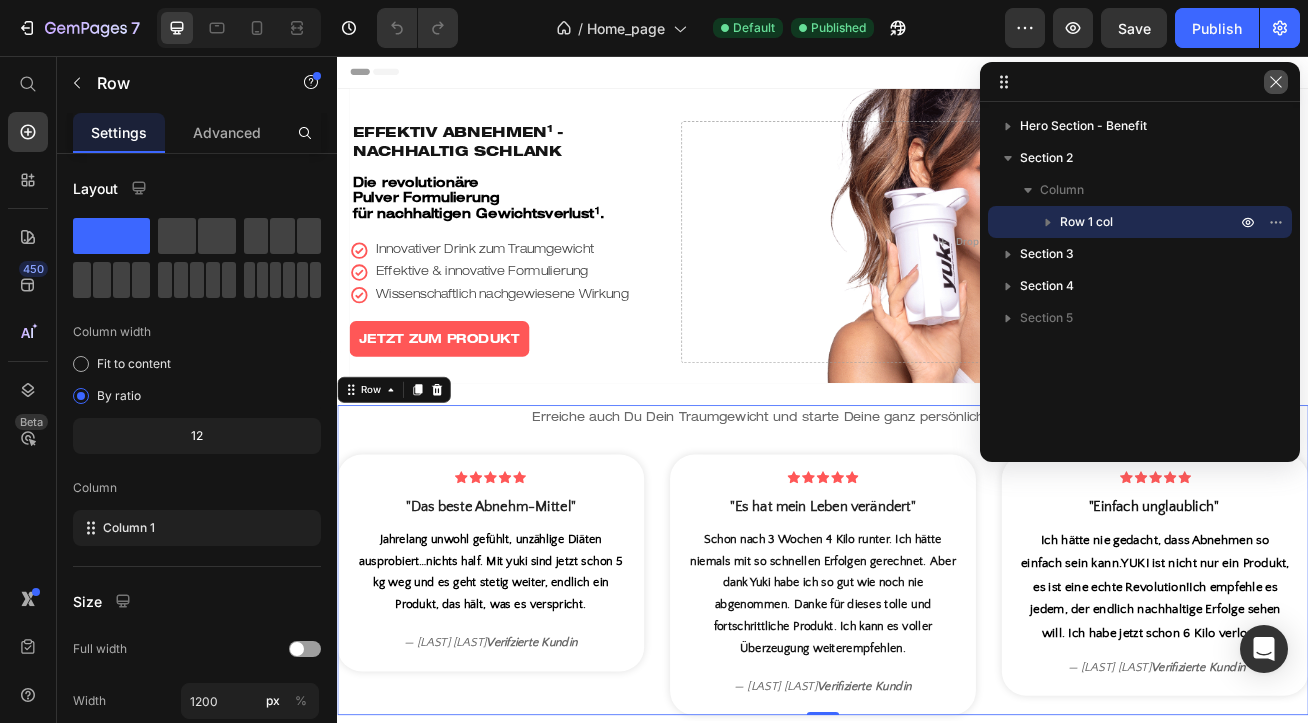 click 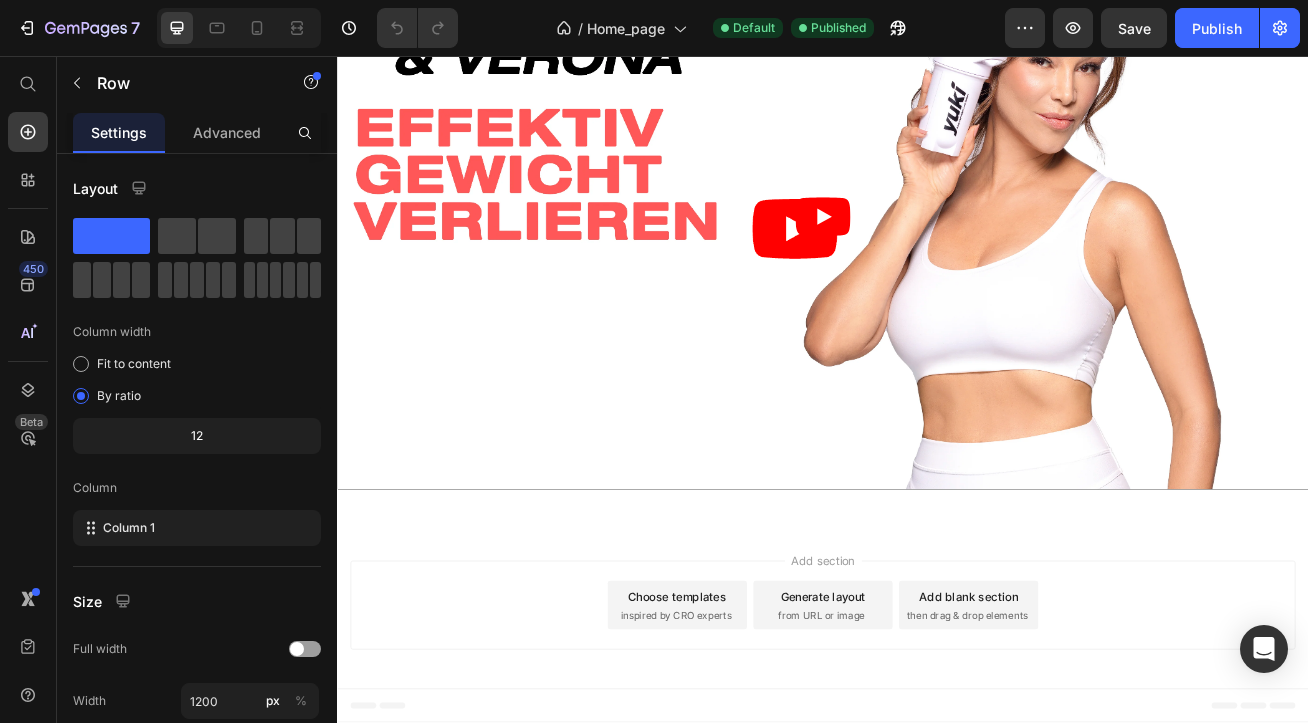 scroll, scrollTop: 1348, scrollLeft: 0, axis: vertical 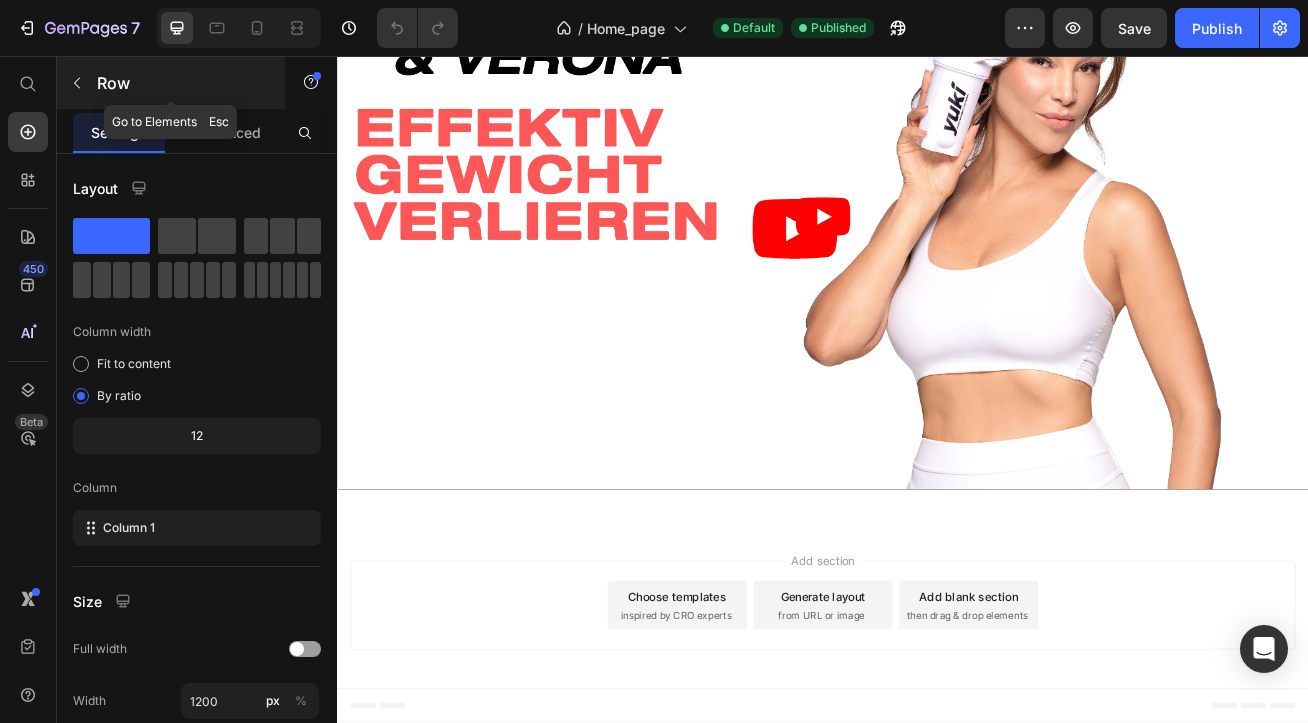 click 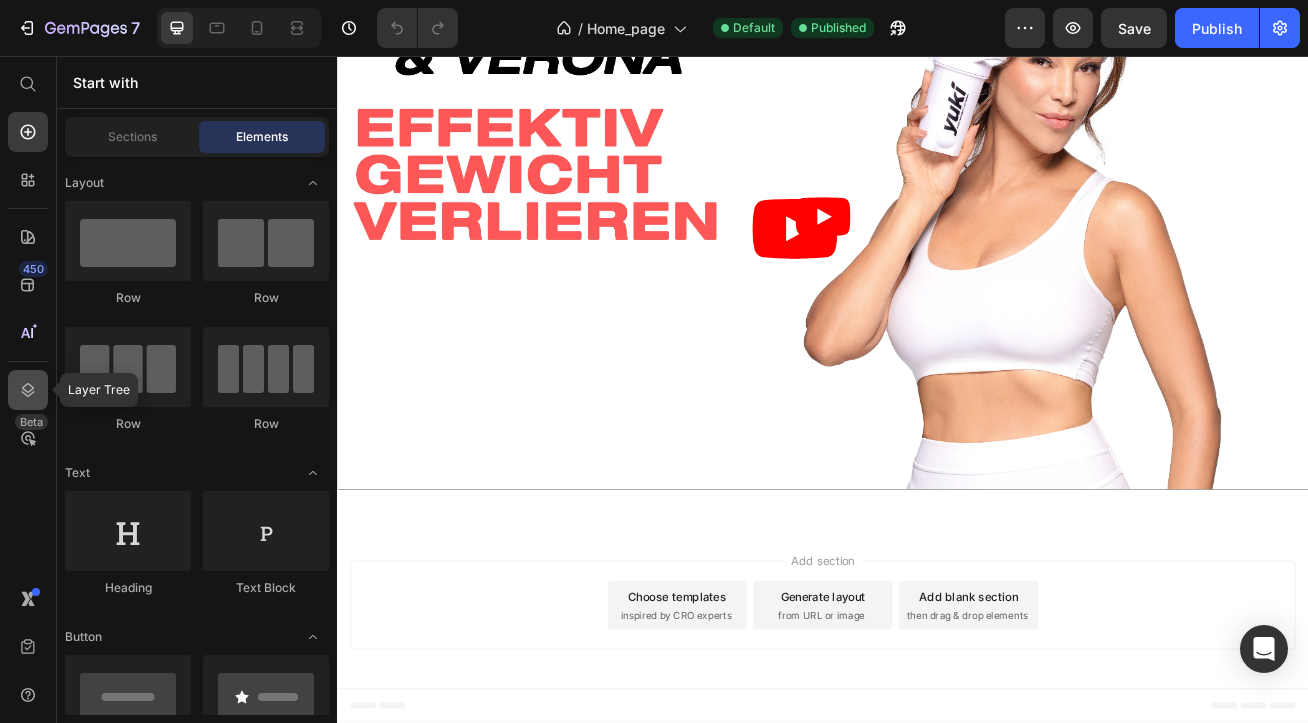 click 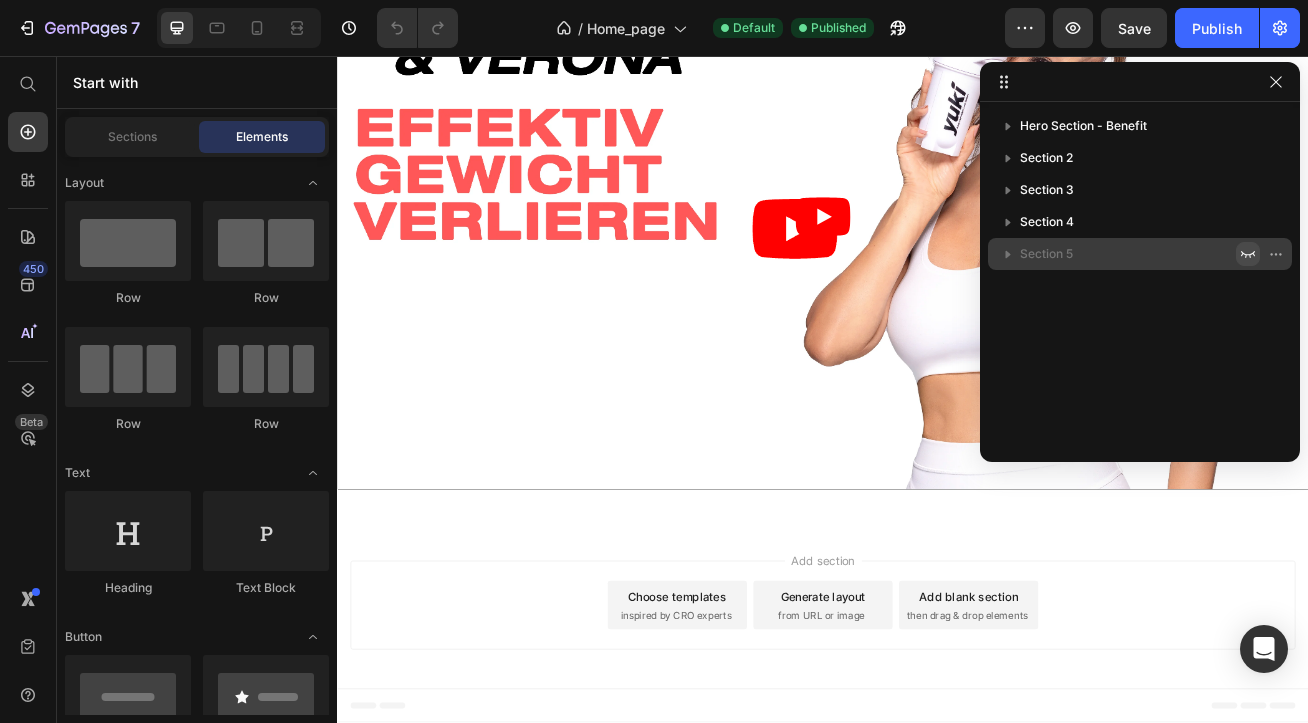 click 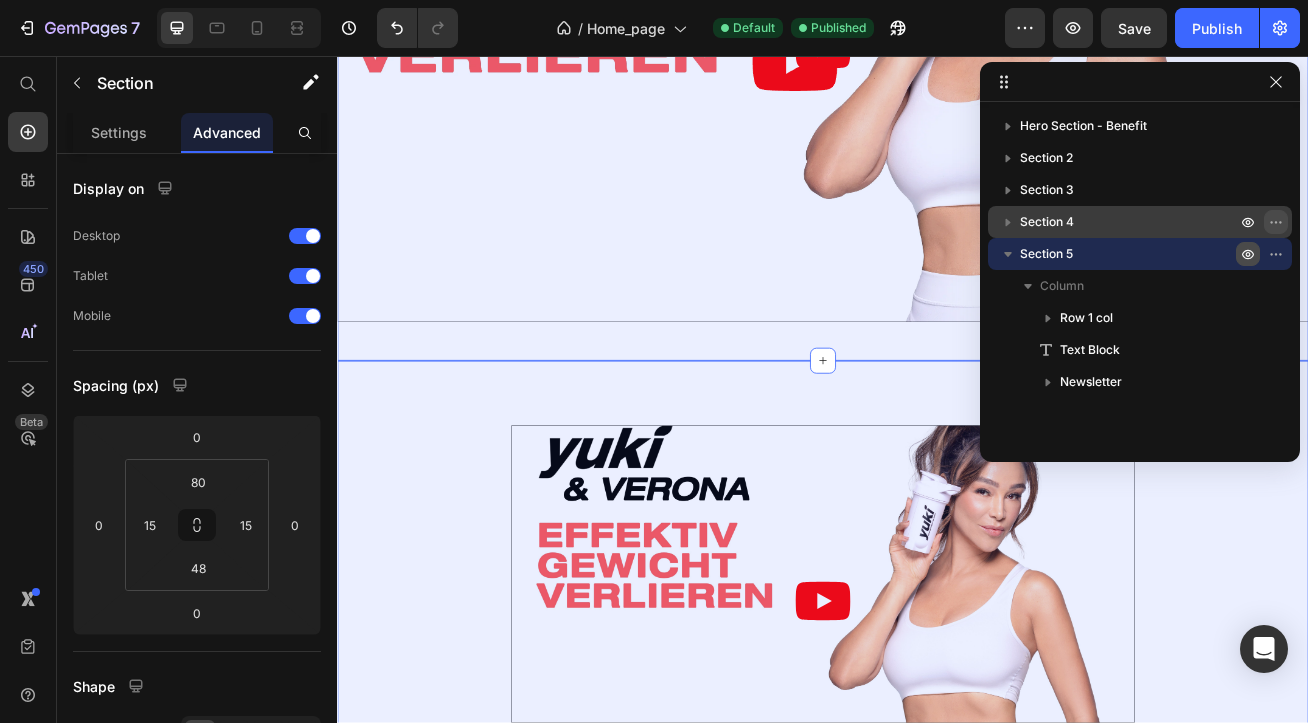 click 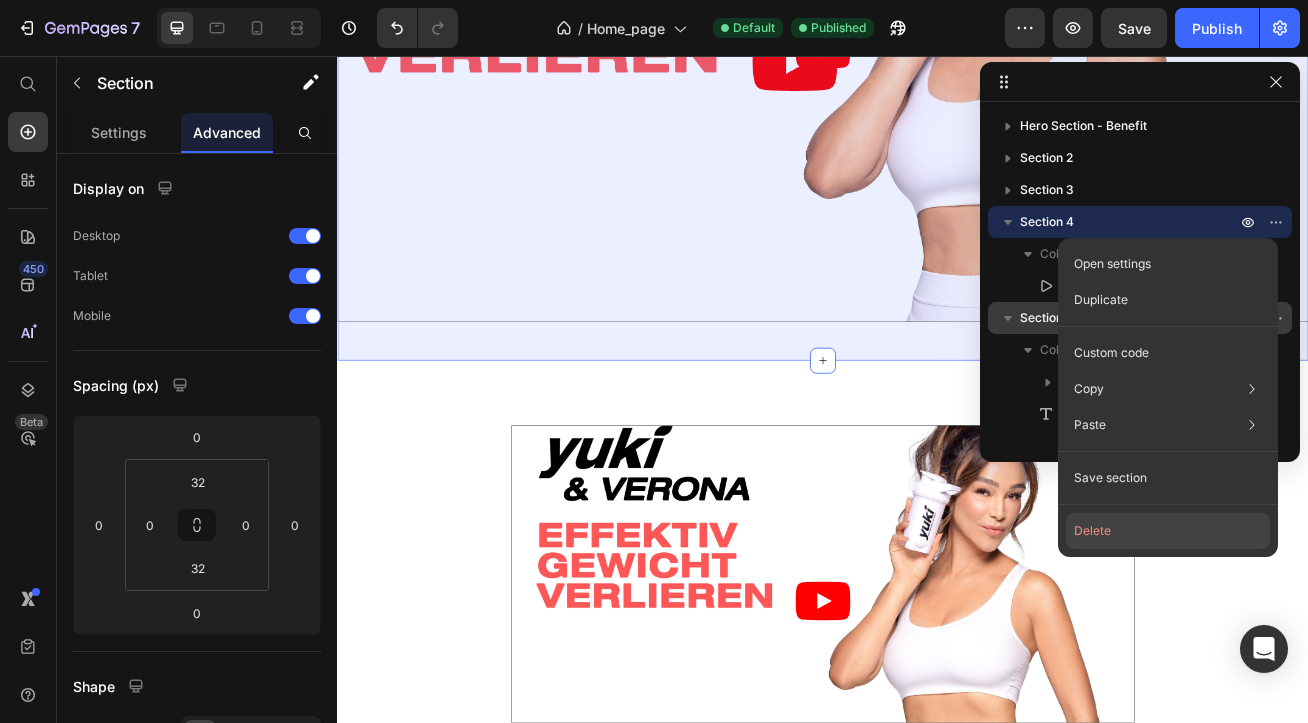 click on "Delete" 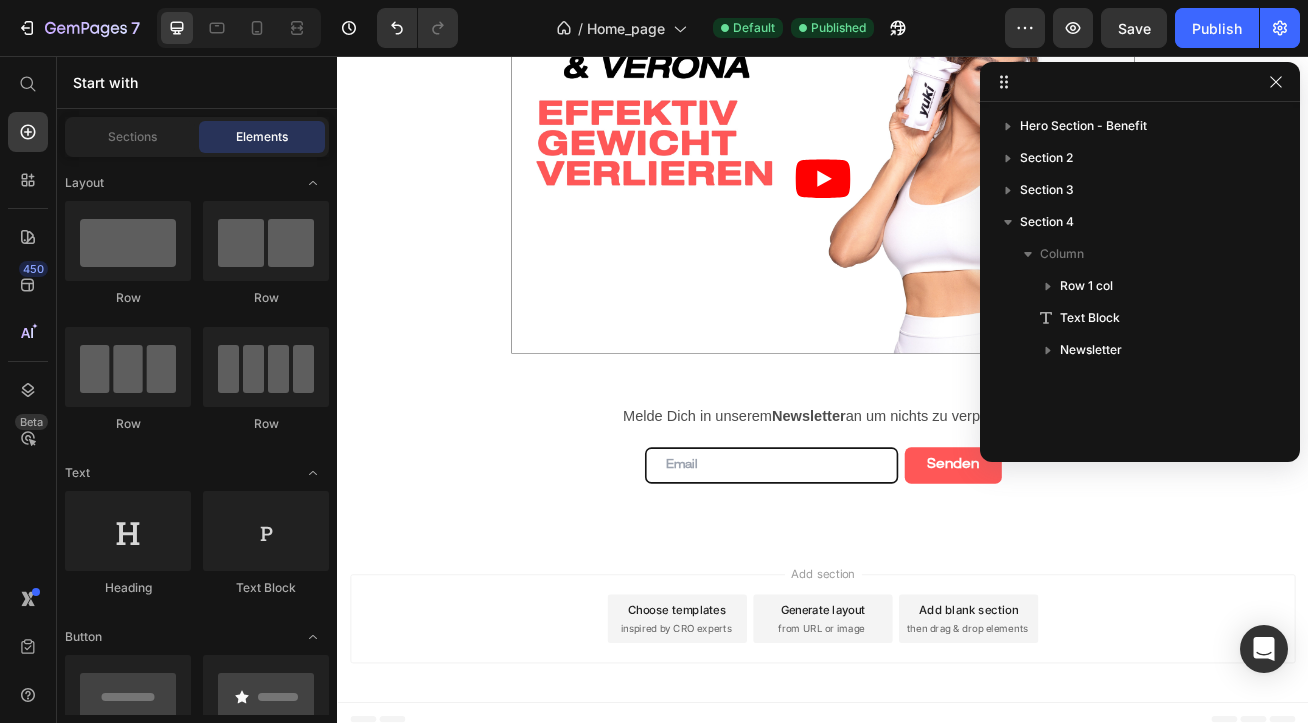 scroll, scrollTop: 1120, scrollLeft: 0, axis: vertical 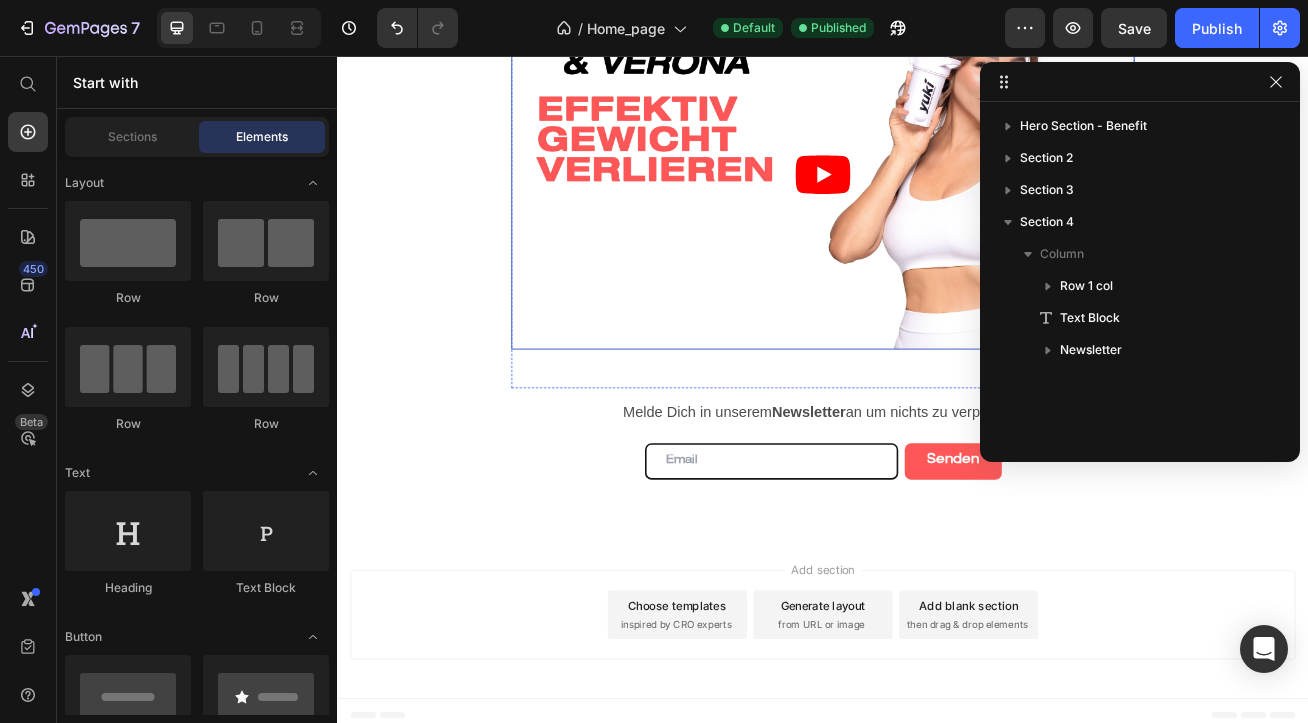 click at bounding box center (937, 202) 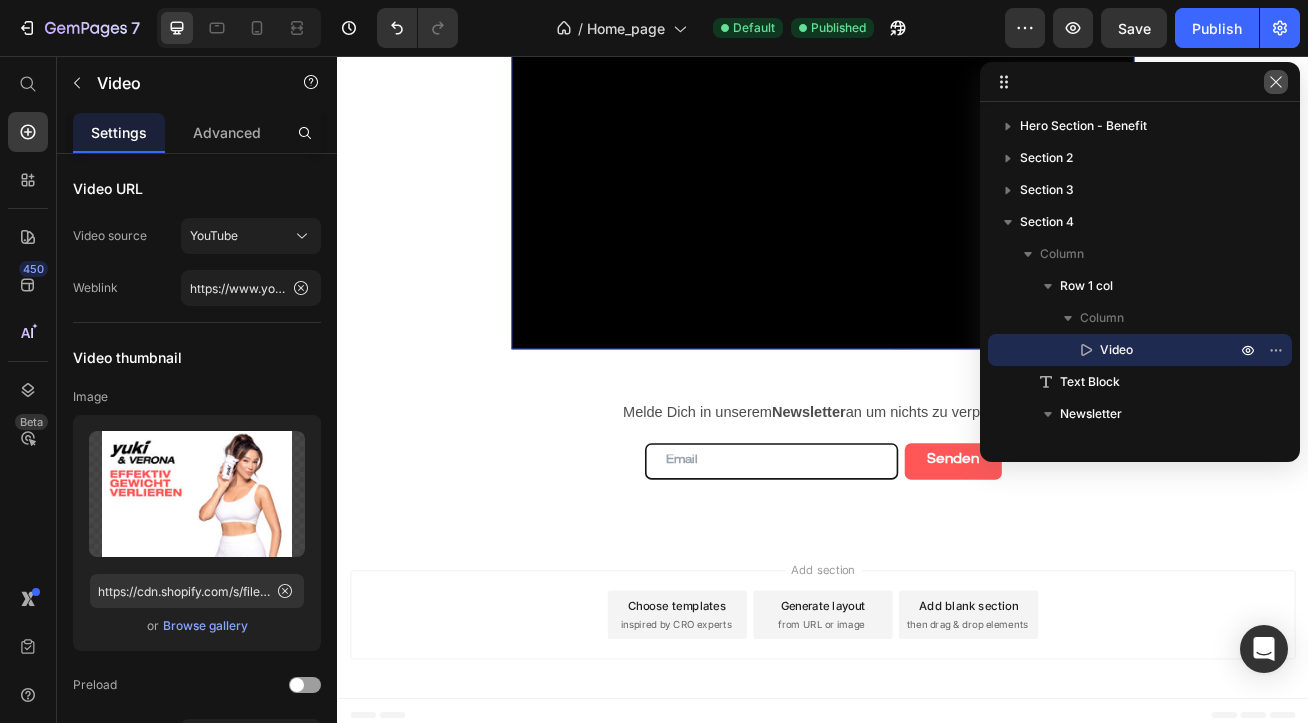 click 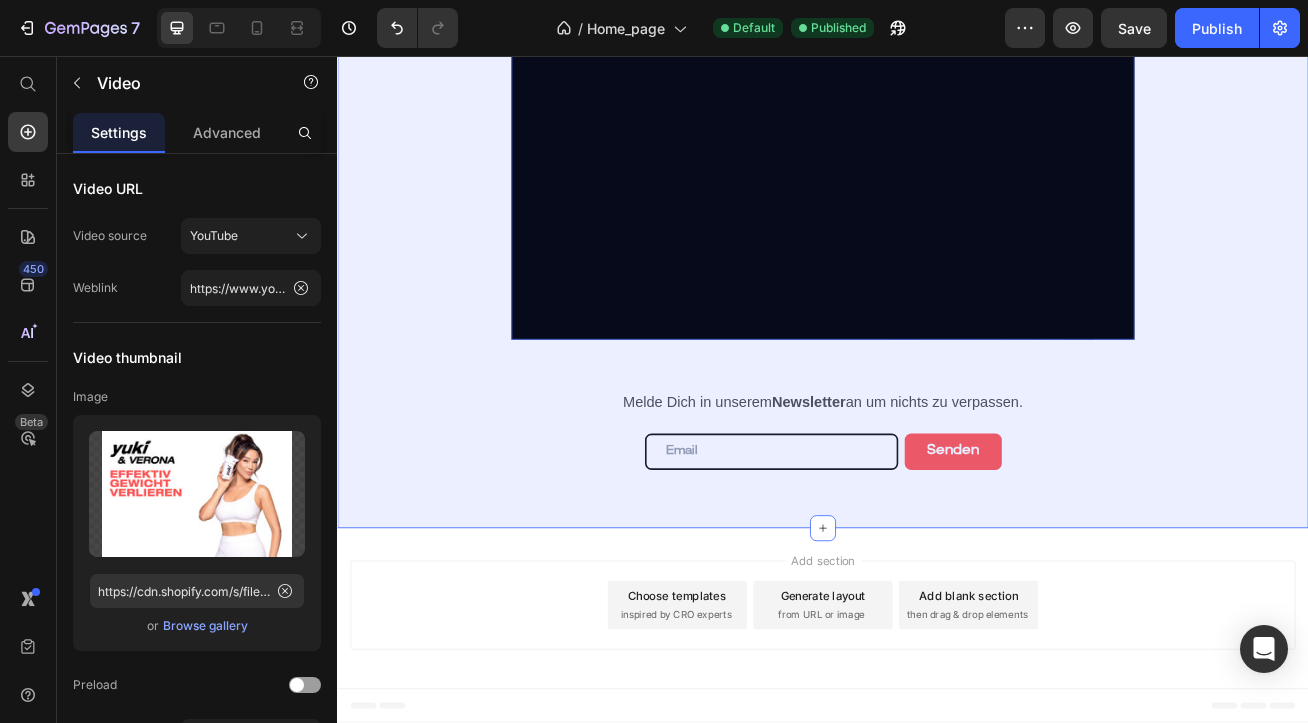 scroll, scrollTop: 1182, scrollLeft: 0, axis: vertical 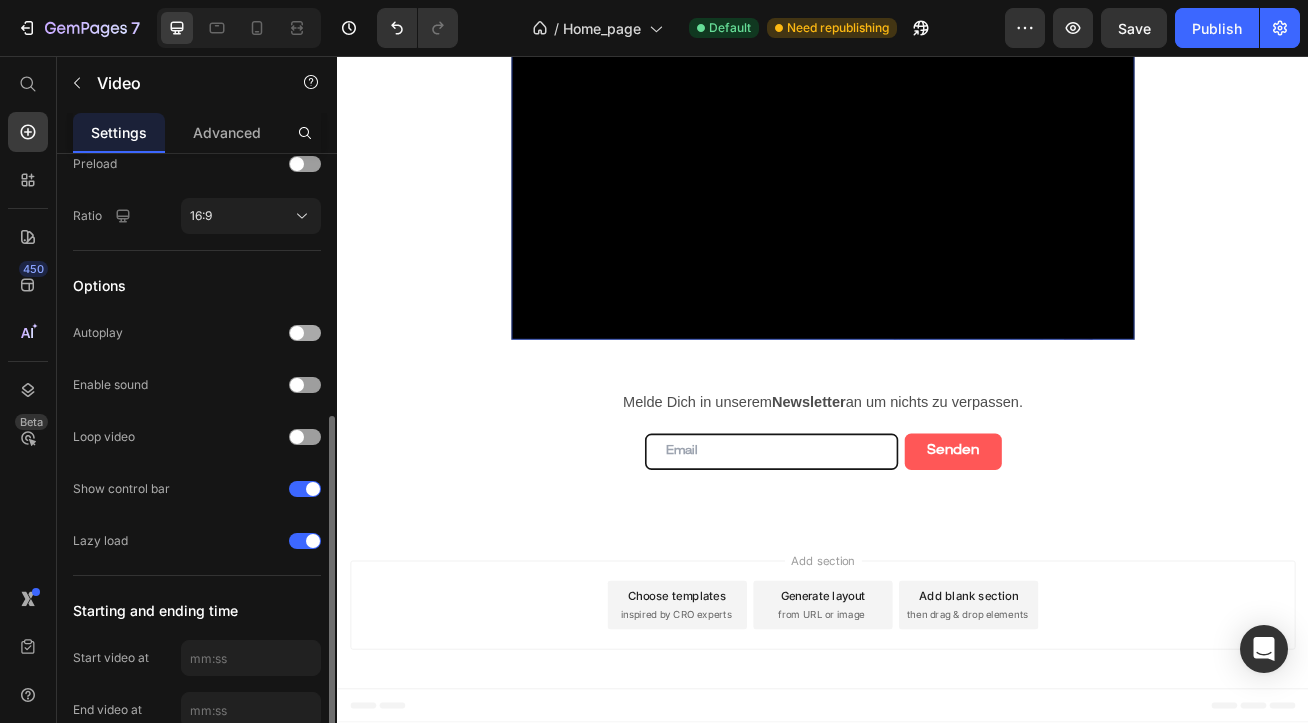 click at bounding box center [305, 333] 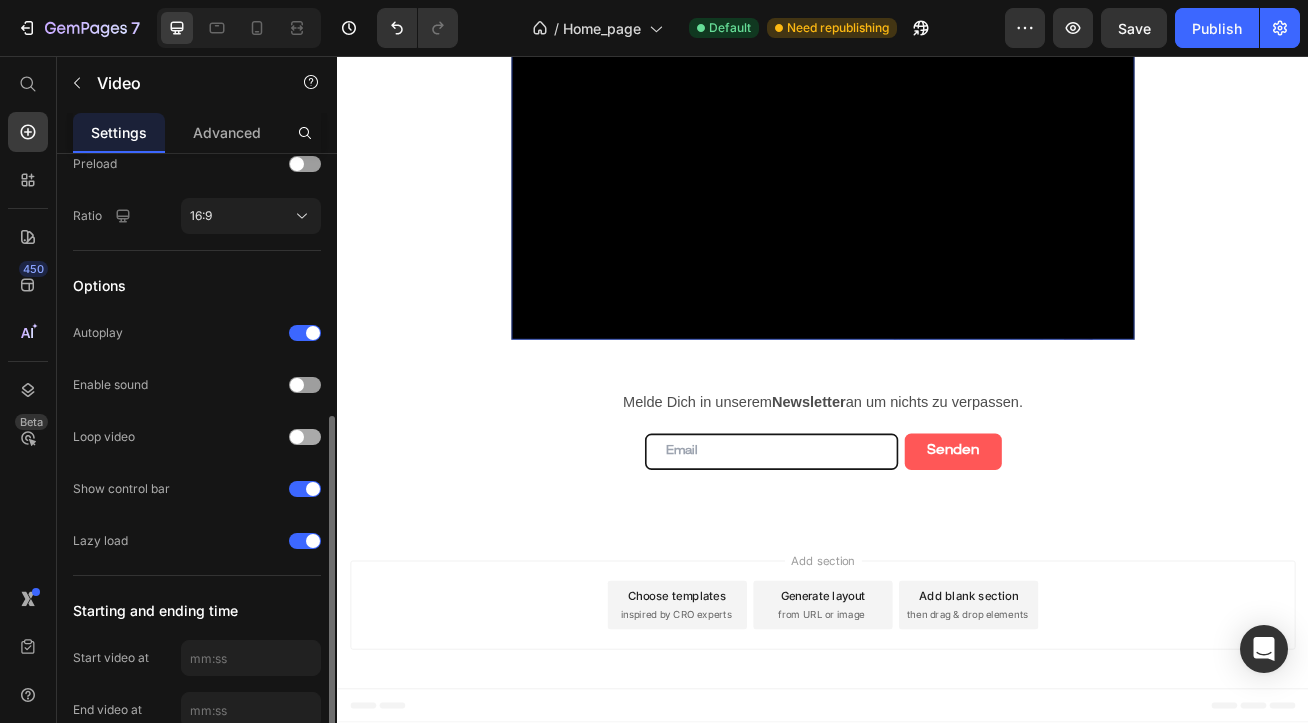 click at bounding box center [305, 437] 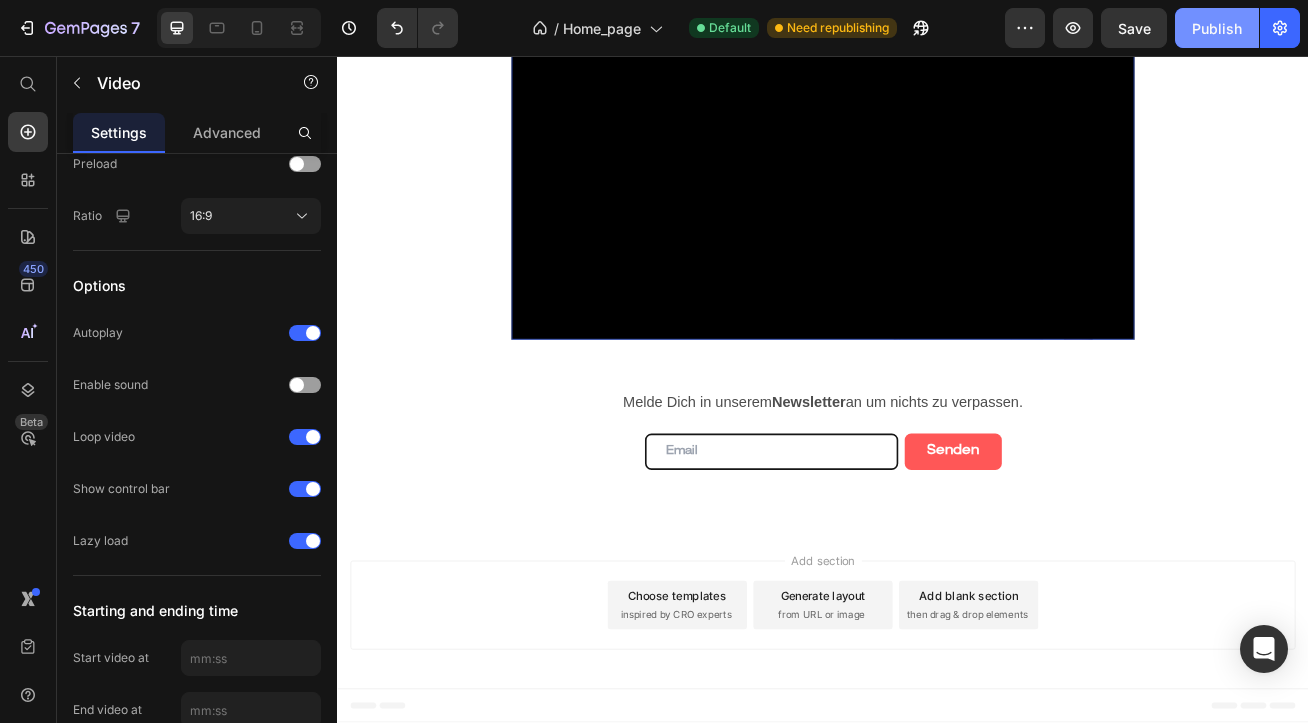 click on "Publish" 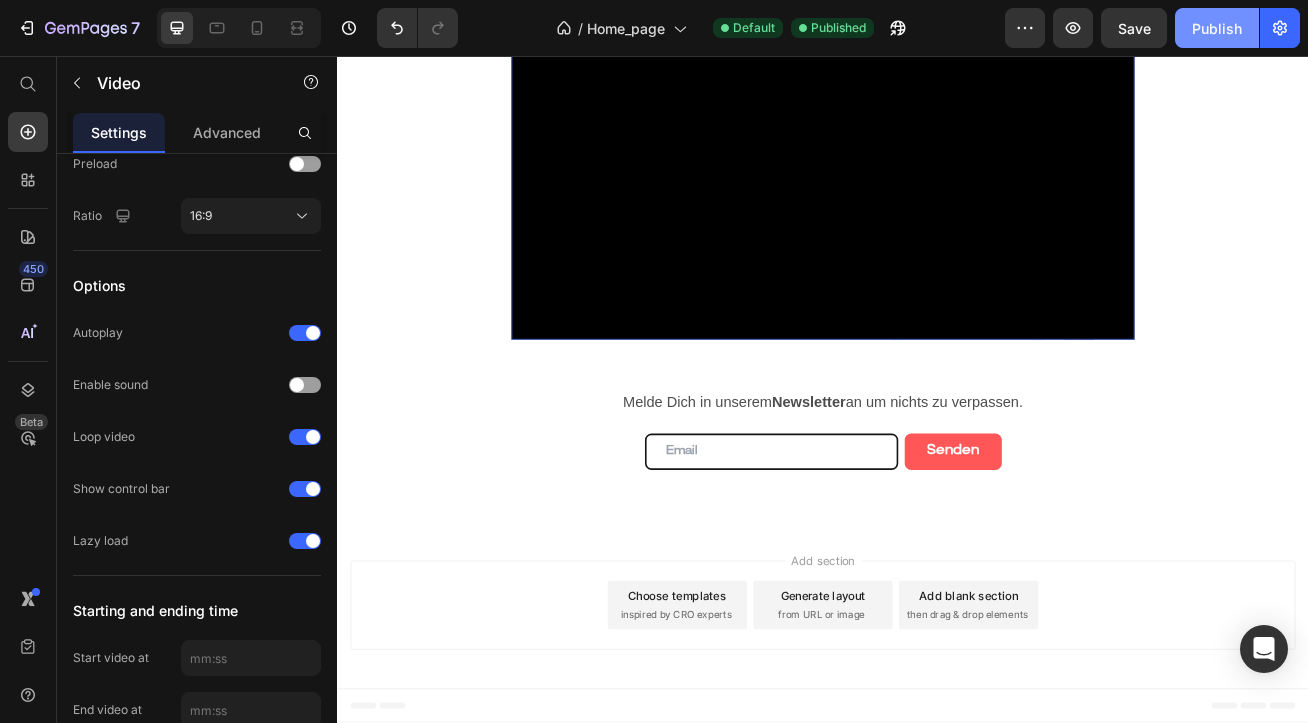 click on "Publish" at bounding box center [1217, 28] 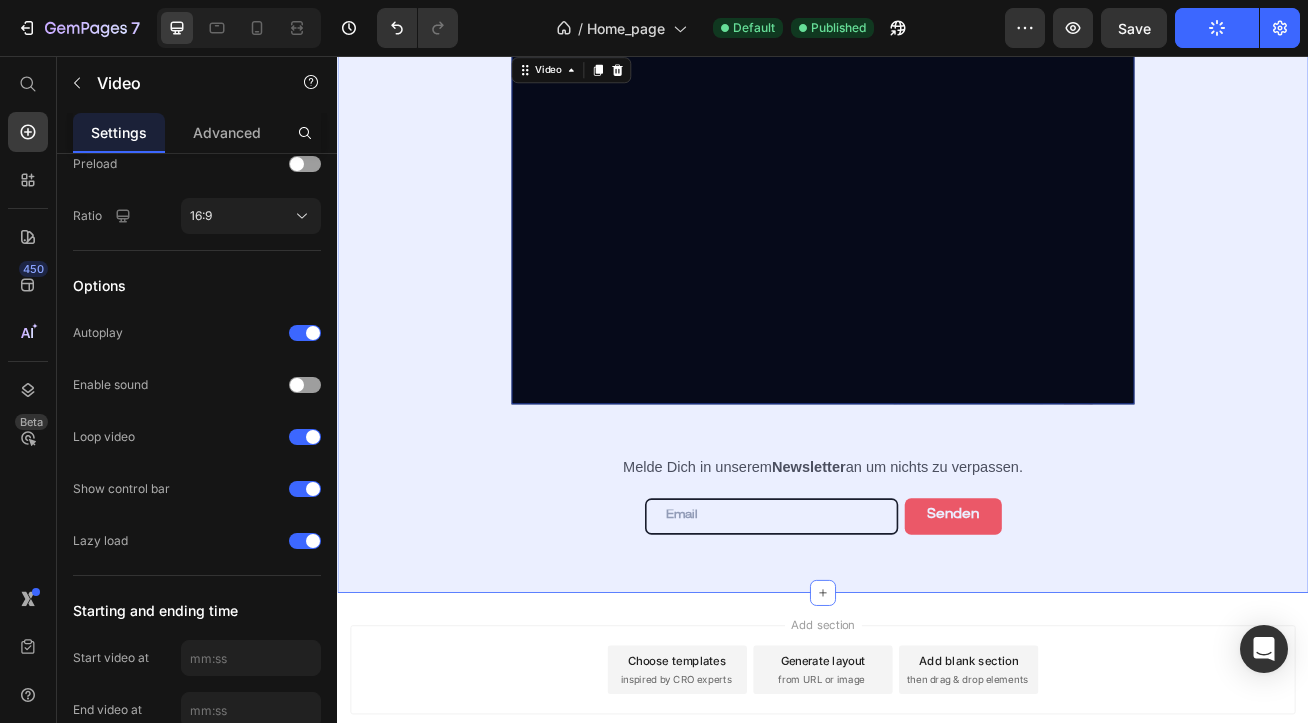 scroll, scrollTop: 1036, scrollLeft: 0, axis: vertical 